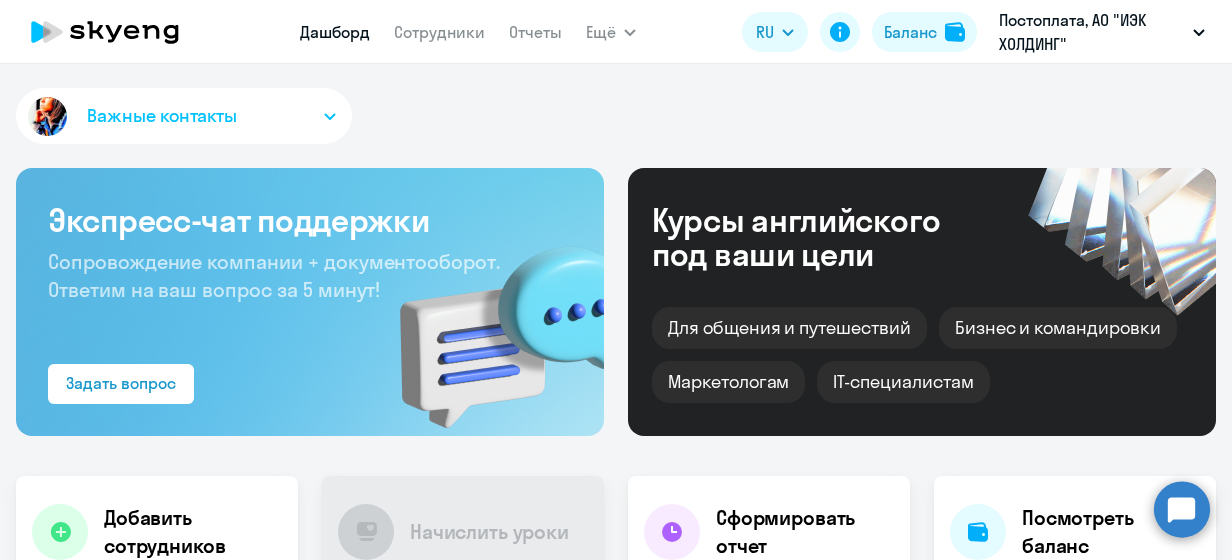 scroll, scrollTop: 0, scrollLeft: 0, axis: both 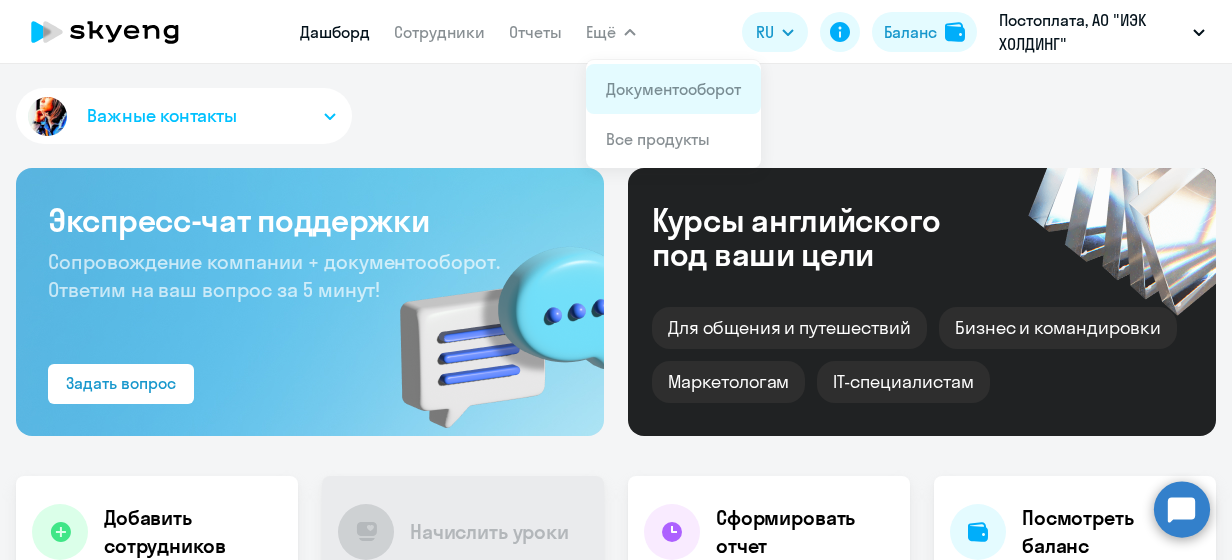 click on "Документооборот" at bounding box center (673, 89) 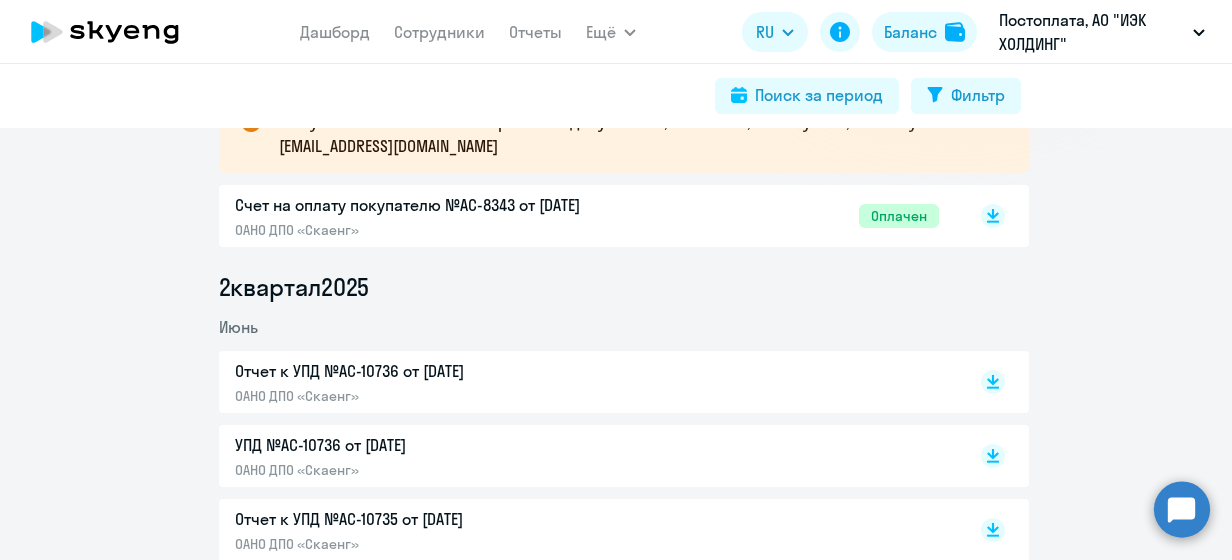 scroll, scrollTop: 500, scrollLeft: 0, axis: vertical 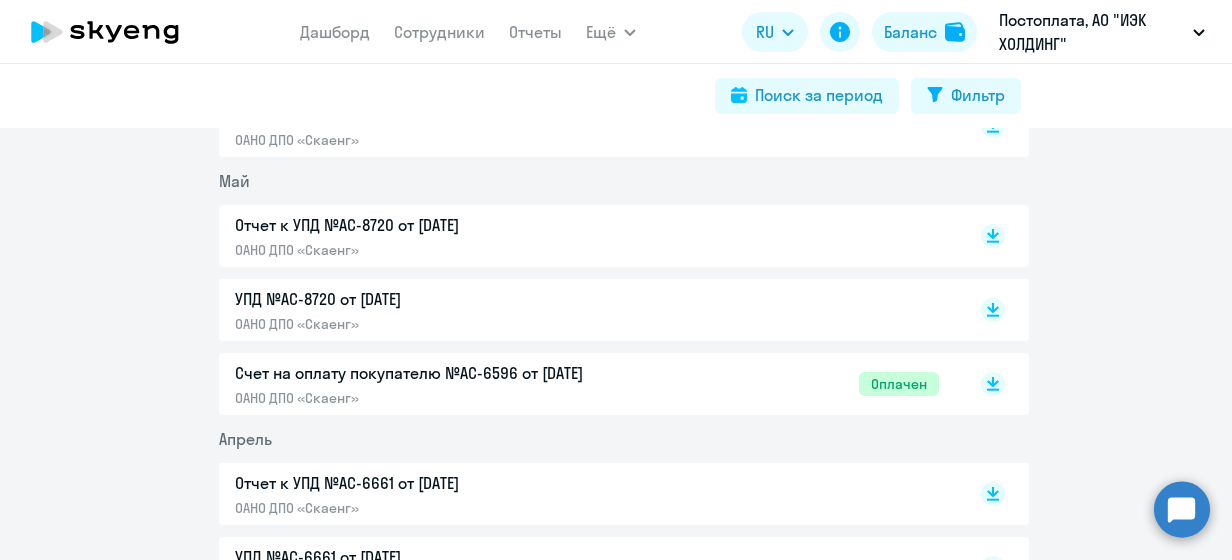 click 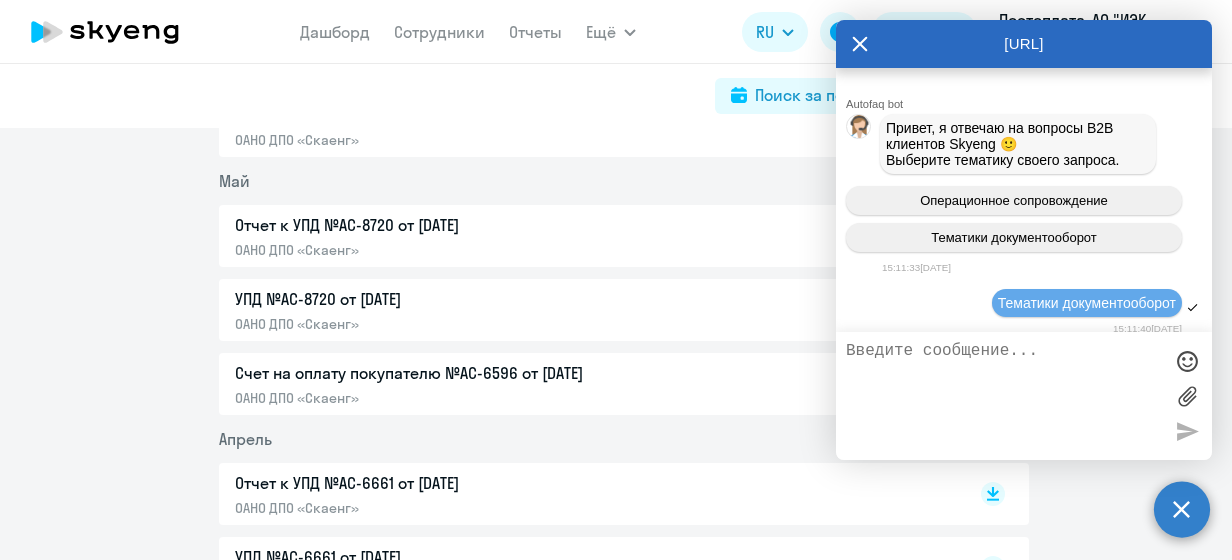 scroll, scrollTop: 5844, scrollLeft: 0, axis: vertical 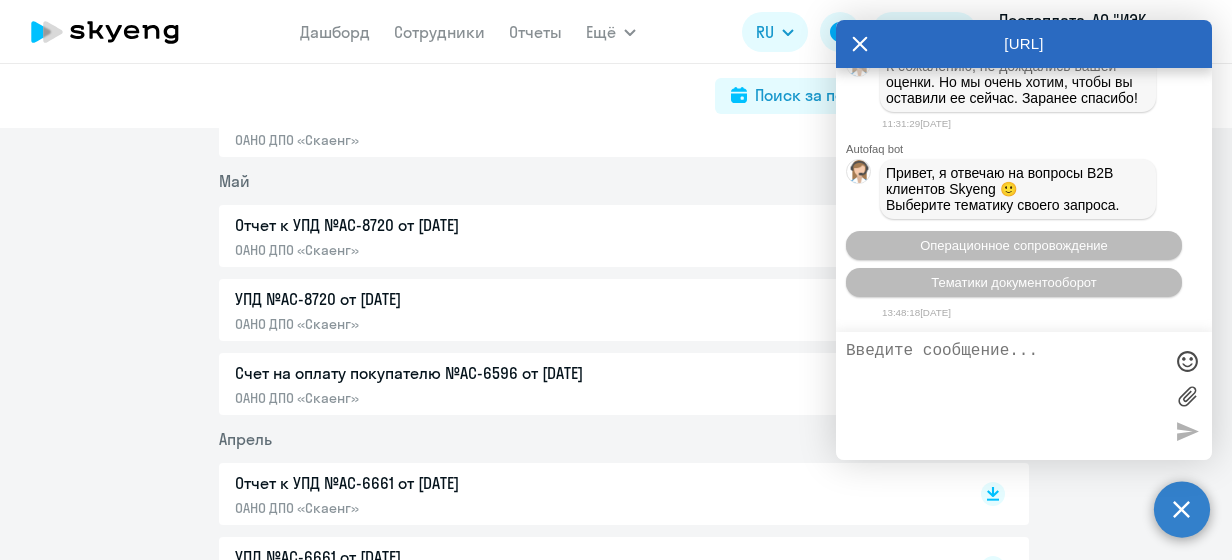 click at bounding box center (1004, 396) 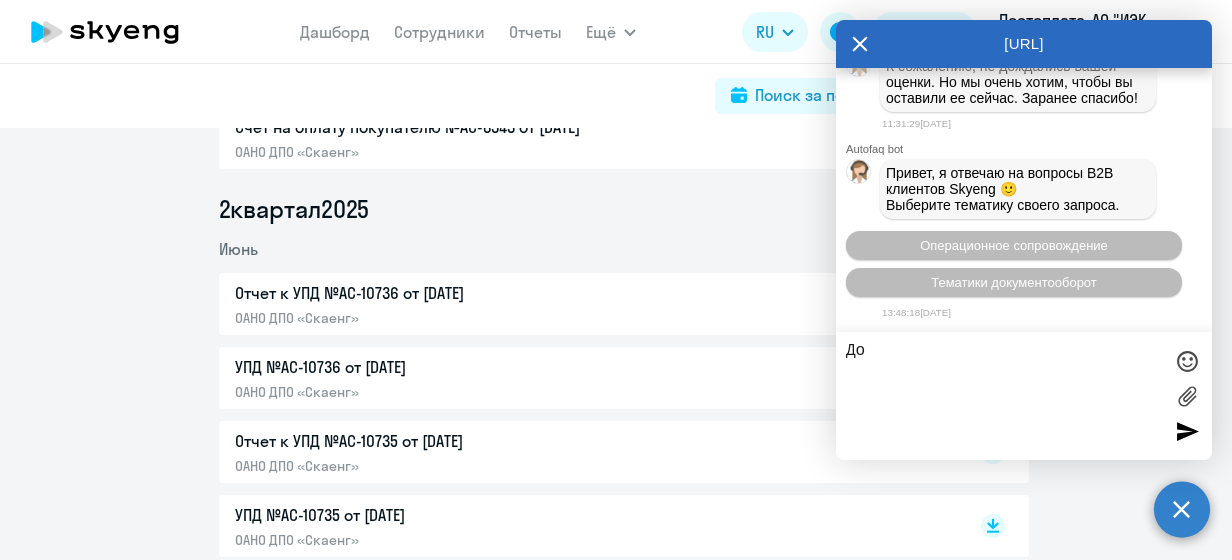 scroll, scrollTop: 578, scrollLeft: 0, axis: vertical 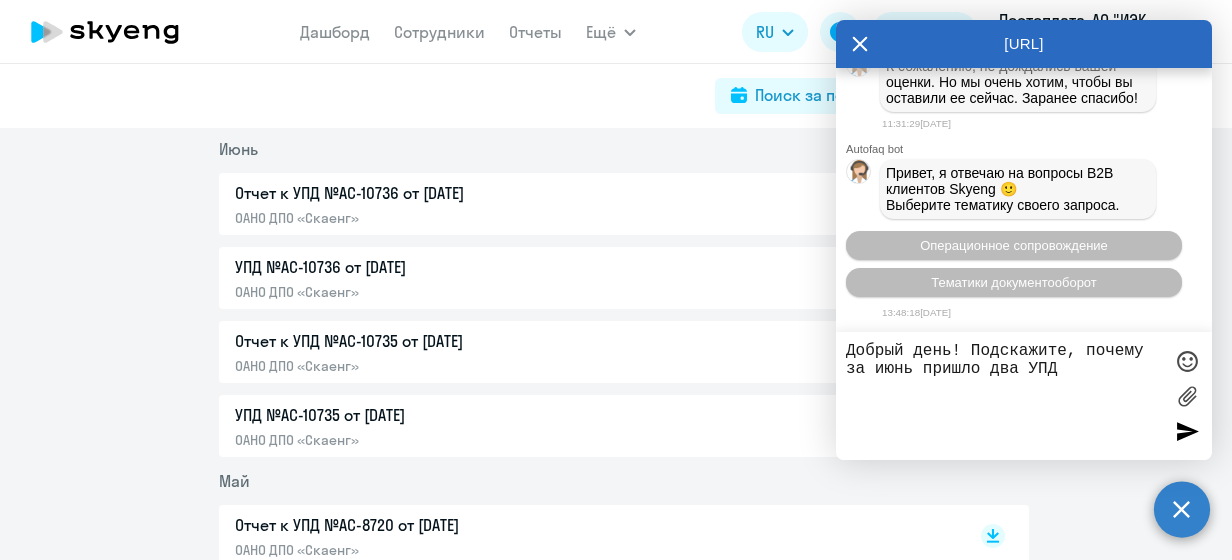 type on "Добрый день! Подскажите, почему за июнь пришло два УПД?" 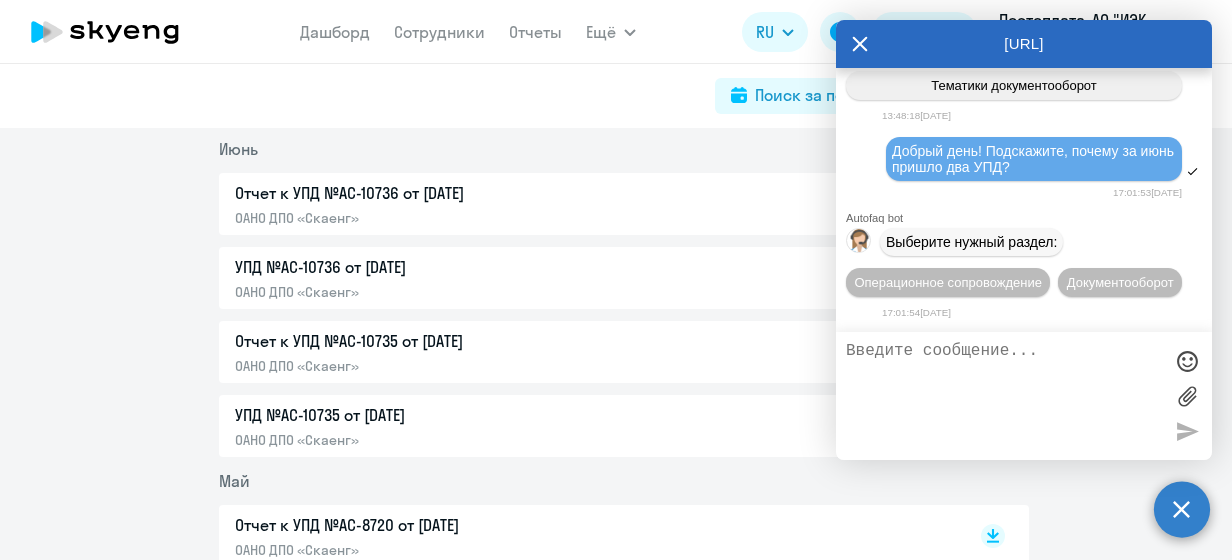 scroll, scrollTop: 6078, scrollLeft: 0, axis: vertical 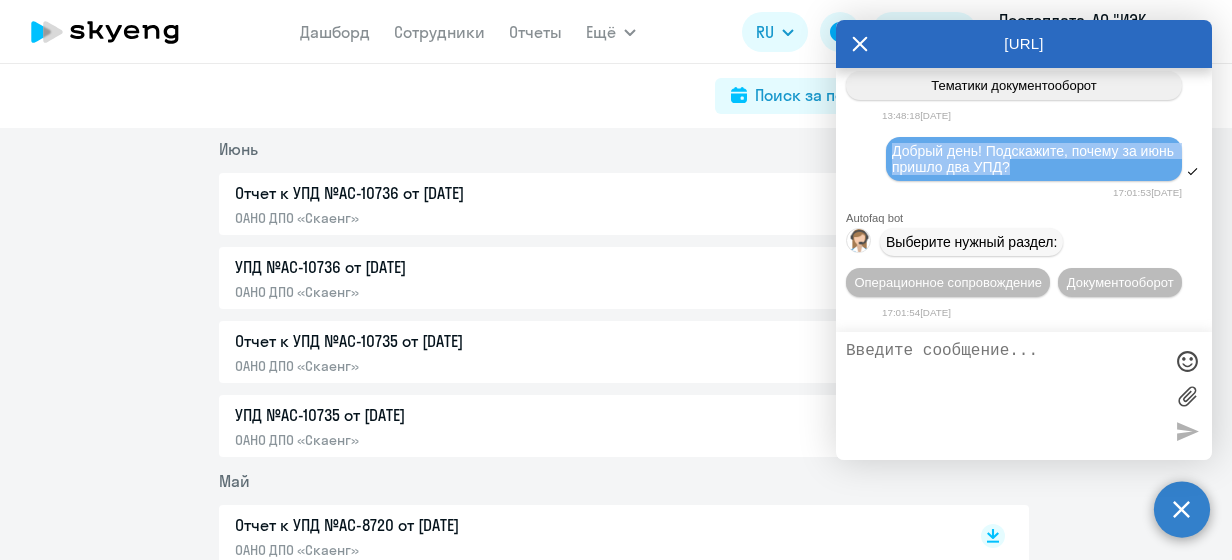 drag, startPoint x: 1050, startPoint y: 130, endPoint x: 892, endPoint y: 120, distance: 158.31615 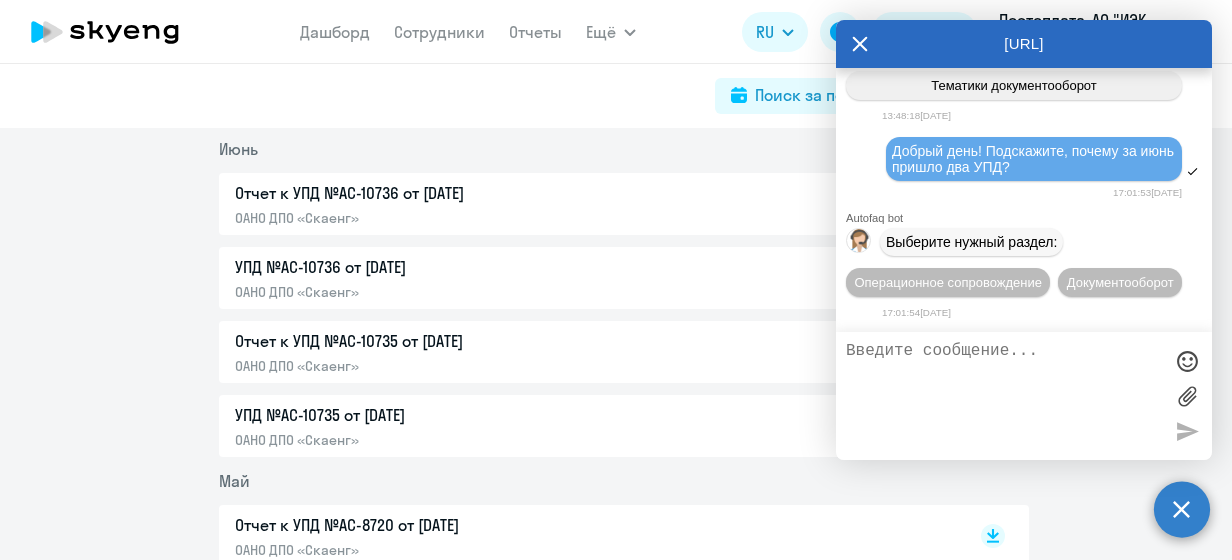 click at bounding box center (1024, 396) 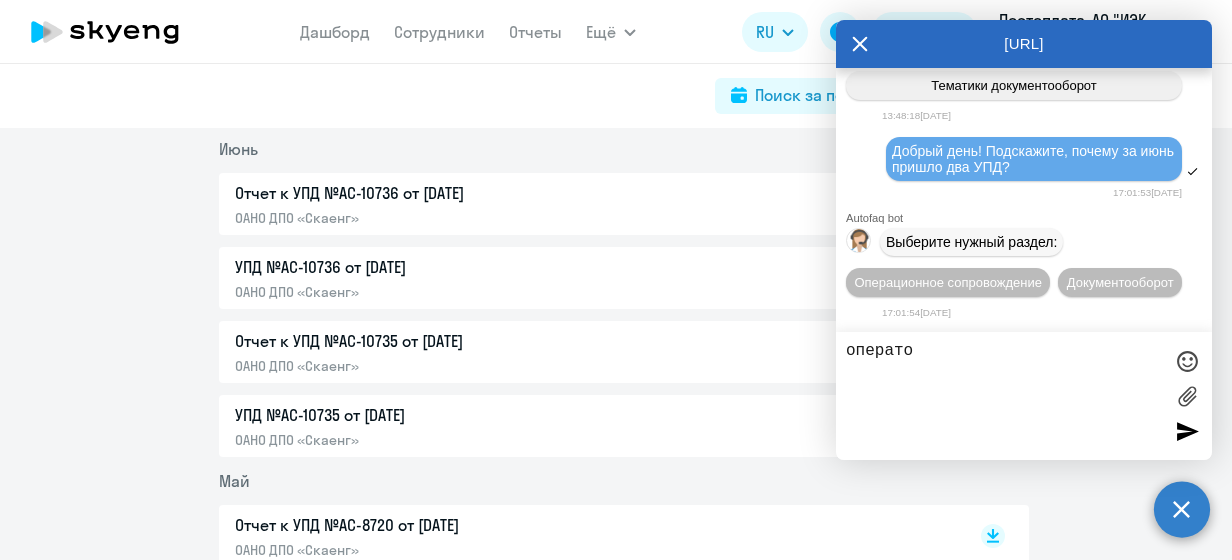 type on "оператор" 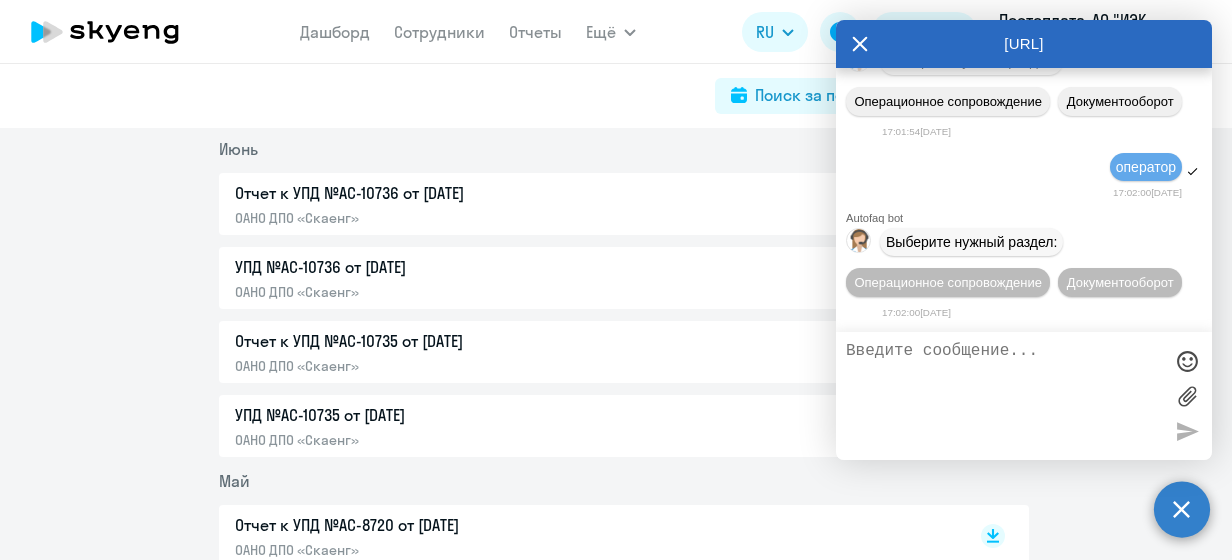 scroll, scrollTop: 6296, scrollLeft: 0, axis: vertical 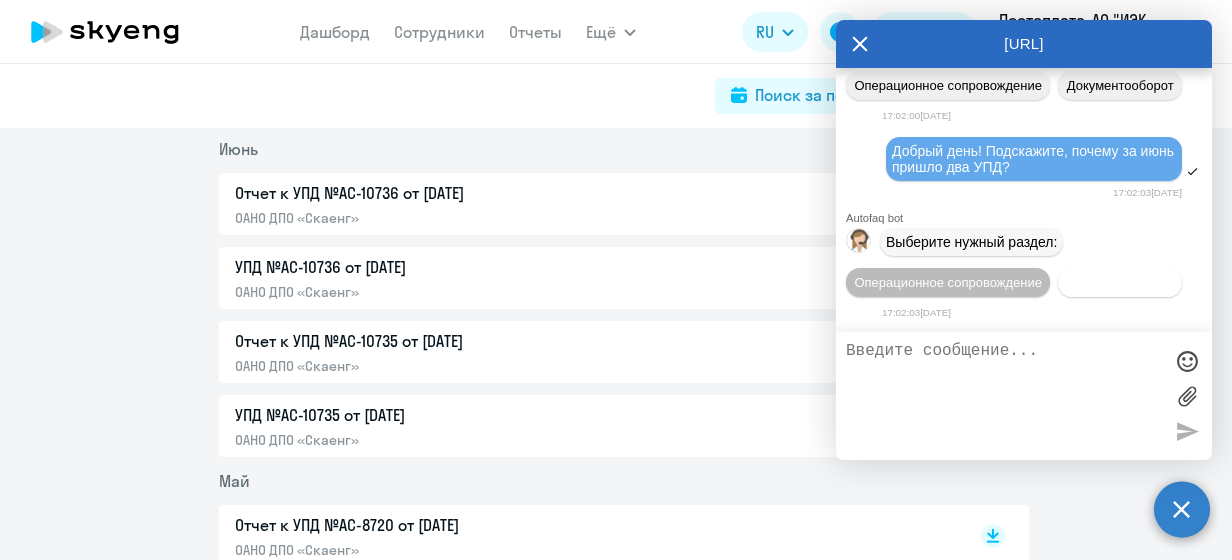 click on "Документооборот" at bounding box center (1120, 282) 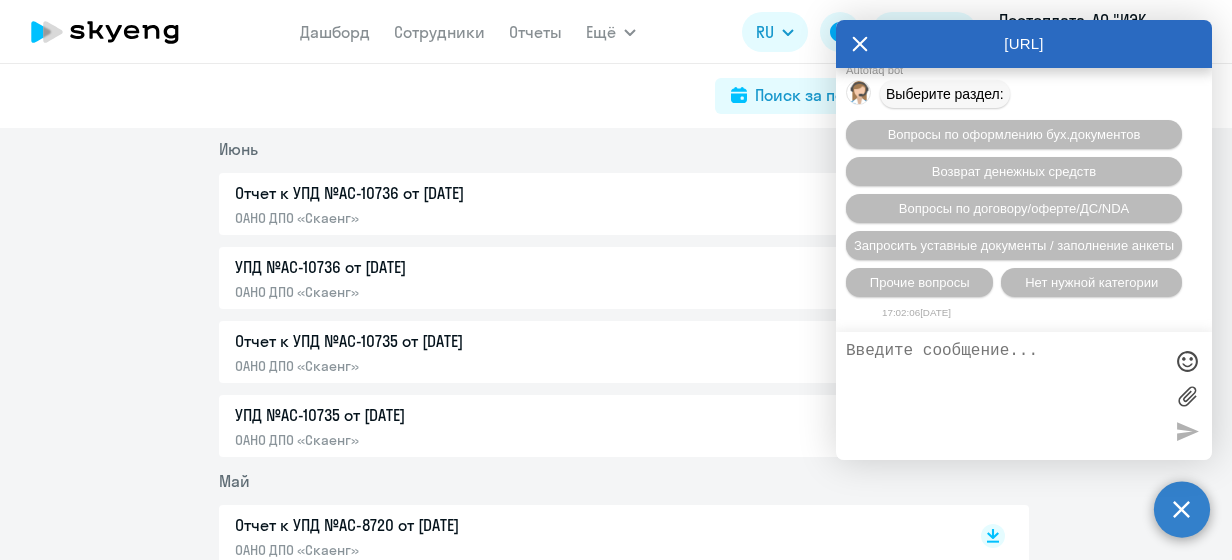 scroll, scrollTop: 6858, scrollLeft: 0, axis: vertical 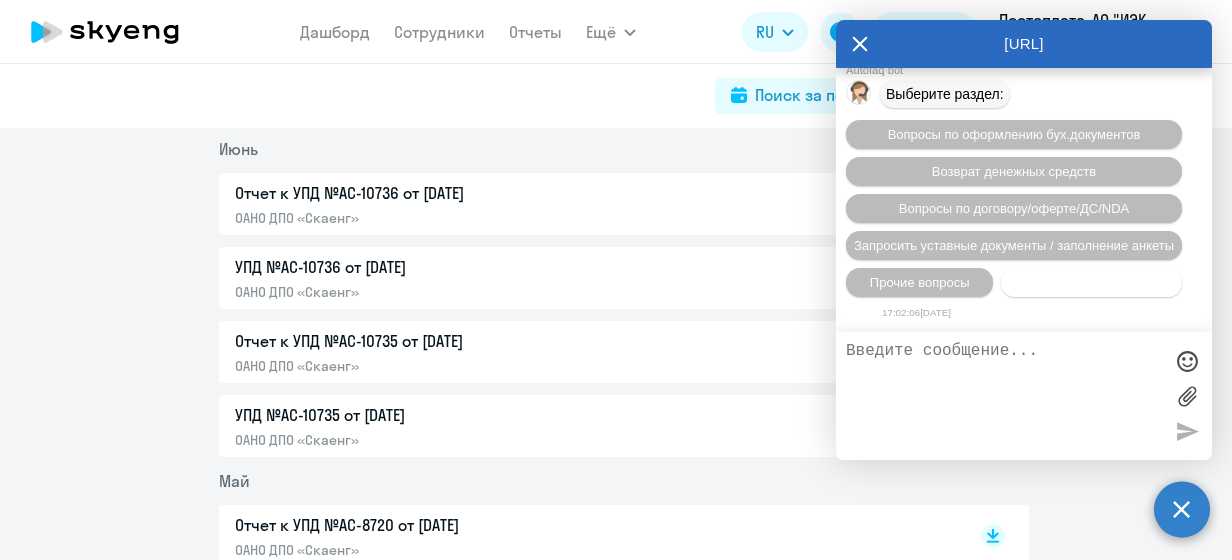 click on "Нет нужной категории" at bounding box center [1091, 282] 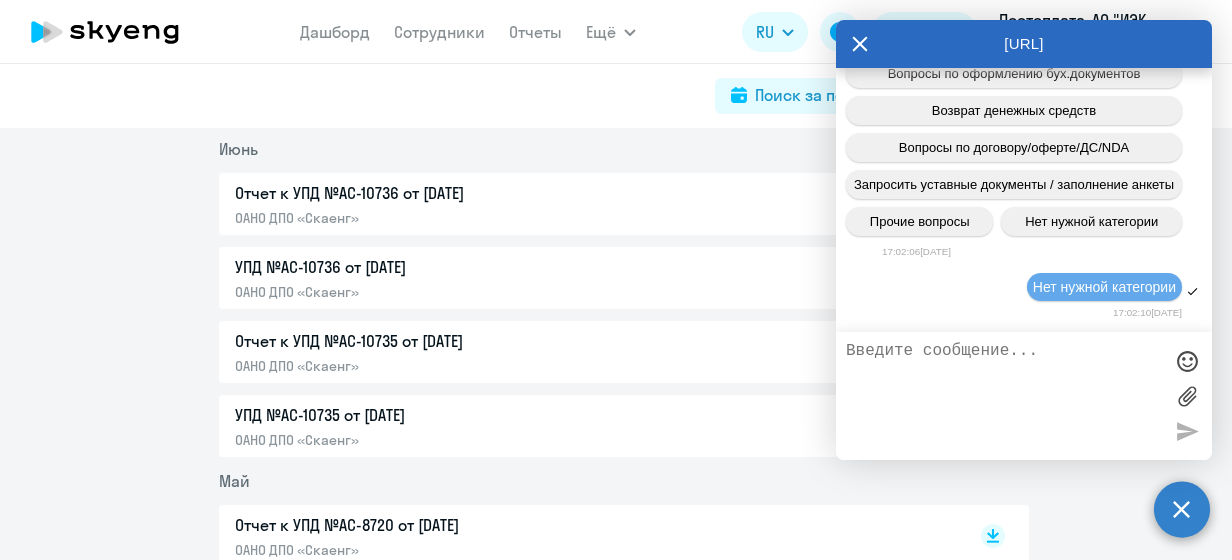 scroll, scrollTop: 6918, scrollLeft: 0, axis: vertical 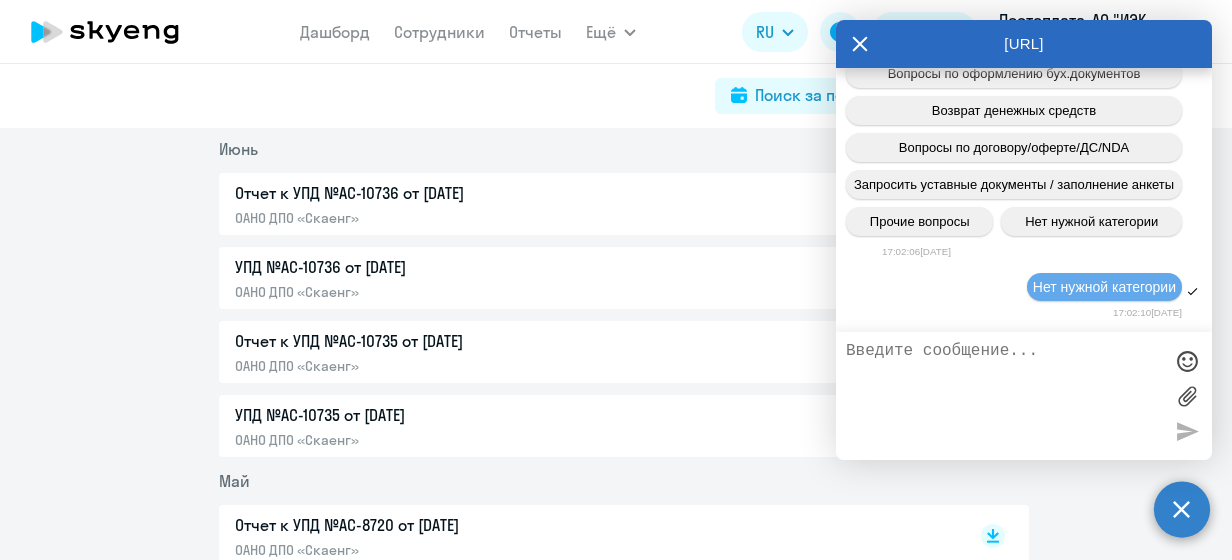 click at bounding box center [1004, 396] 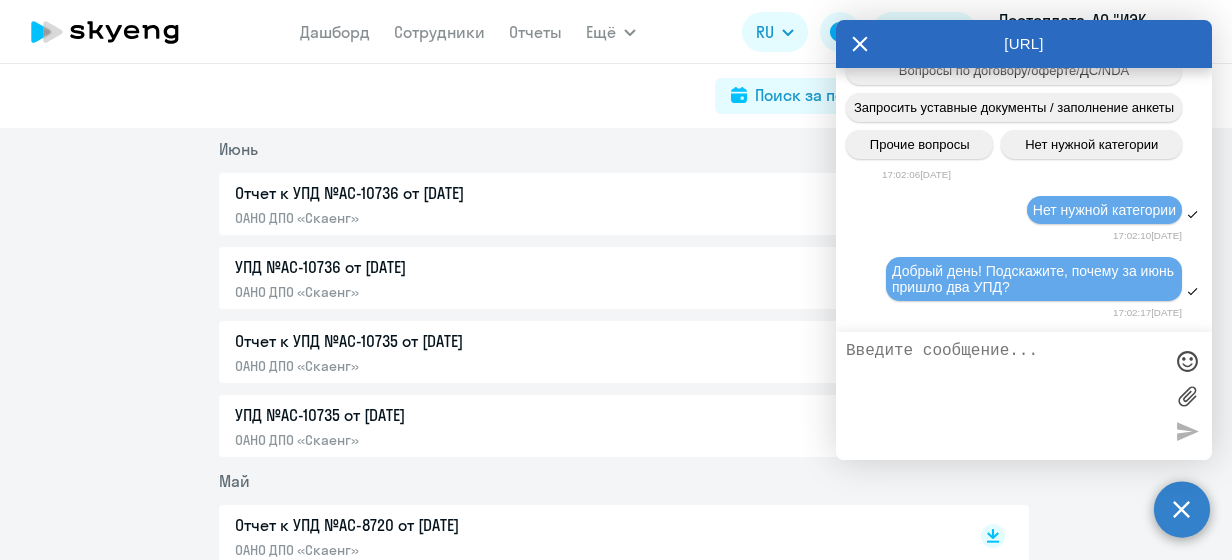 scroll, scrollTop: 7087, scrollLeft: 0, axis: vertical 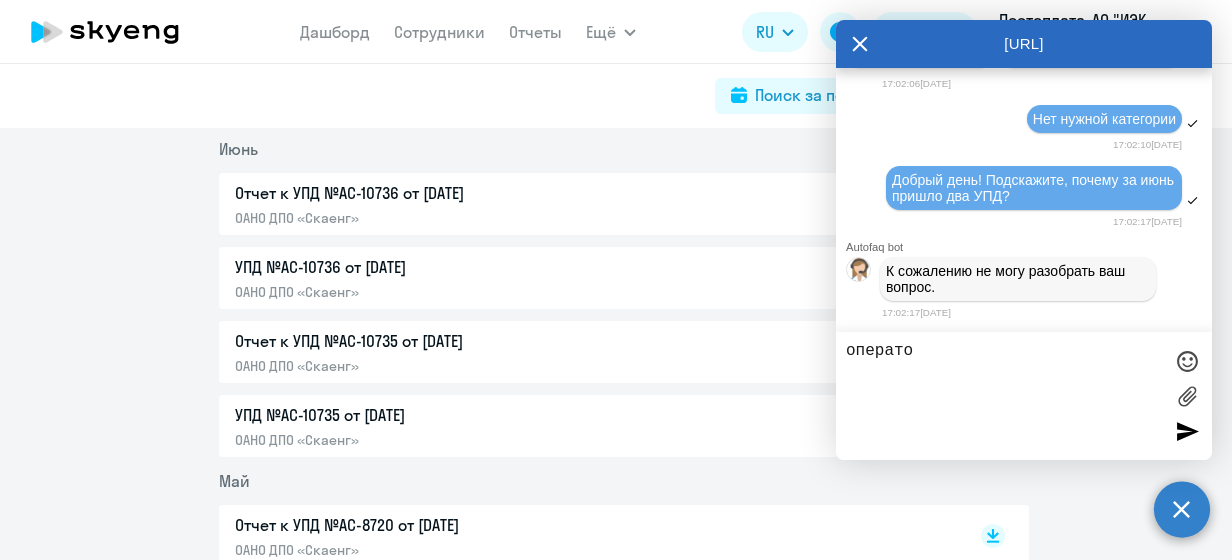 type on "оператор" 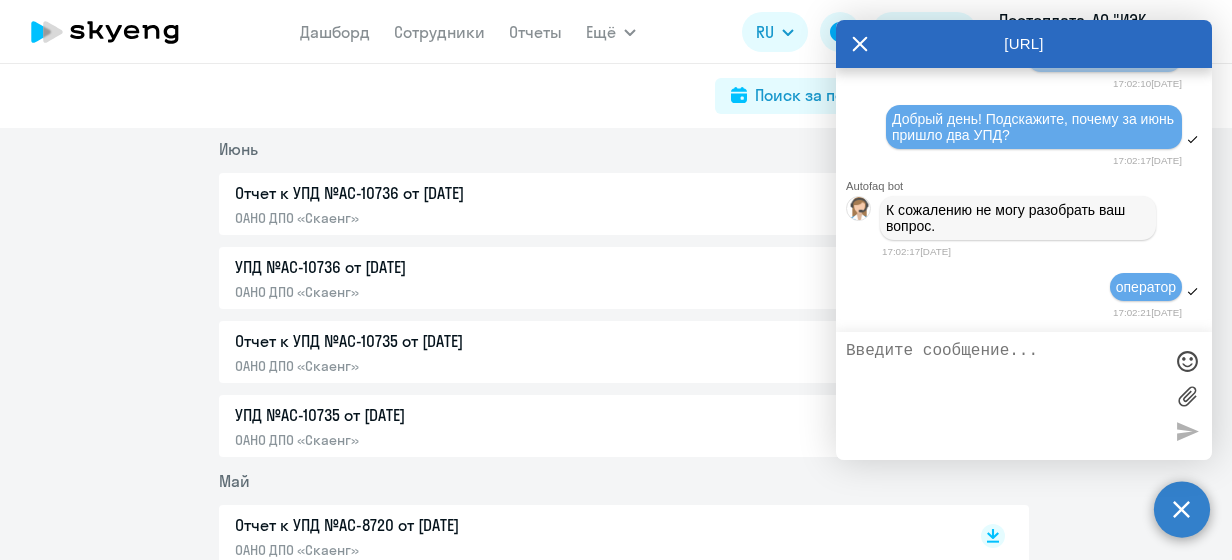 scroll, scrollTop: 7148, scrollLeft: 0, axis: vertical 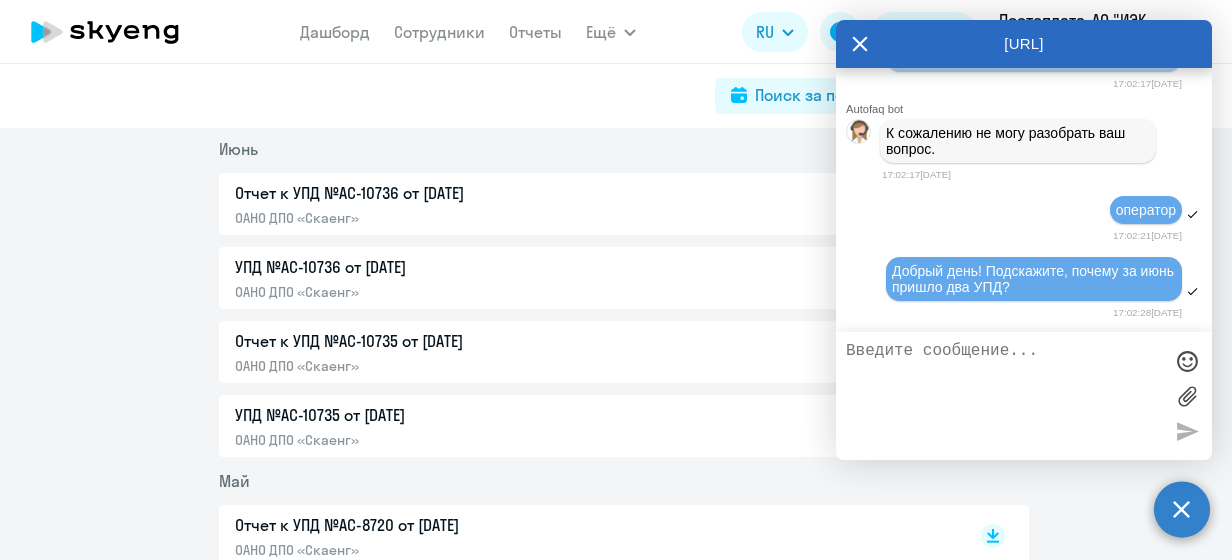 paste on "Добрый день! Подскажите, почему за июнь пришло два УПД?" 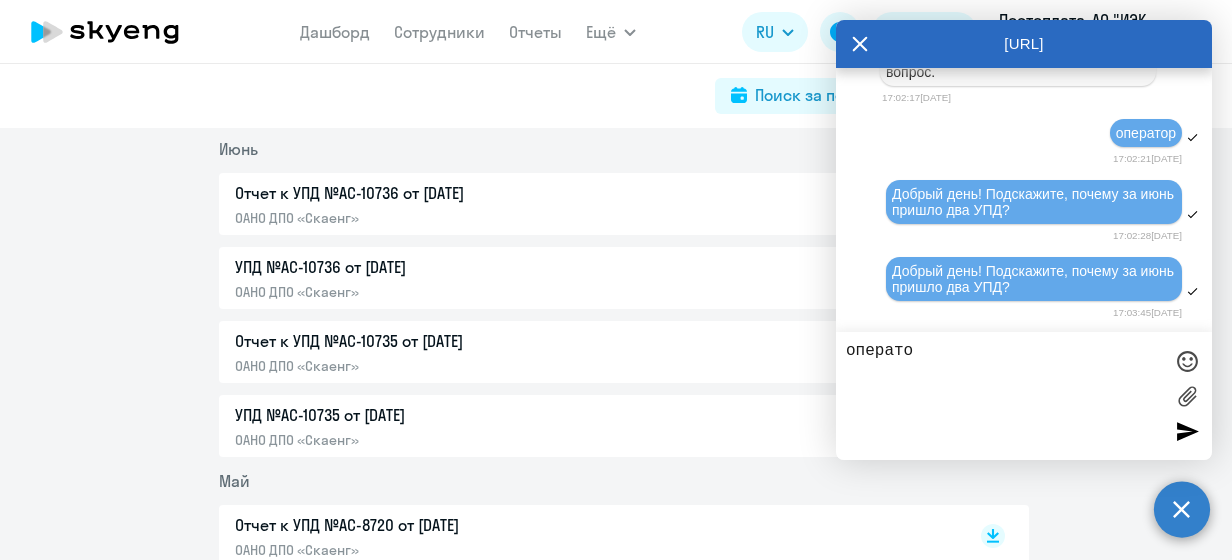 type on "оператор" 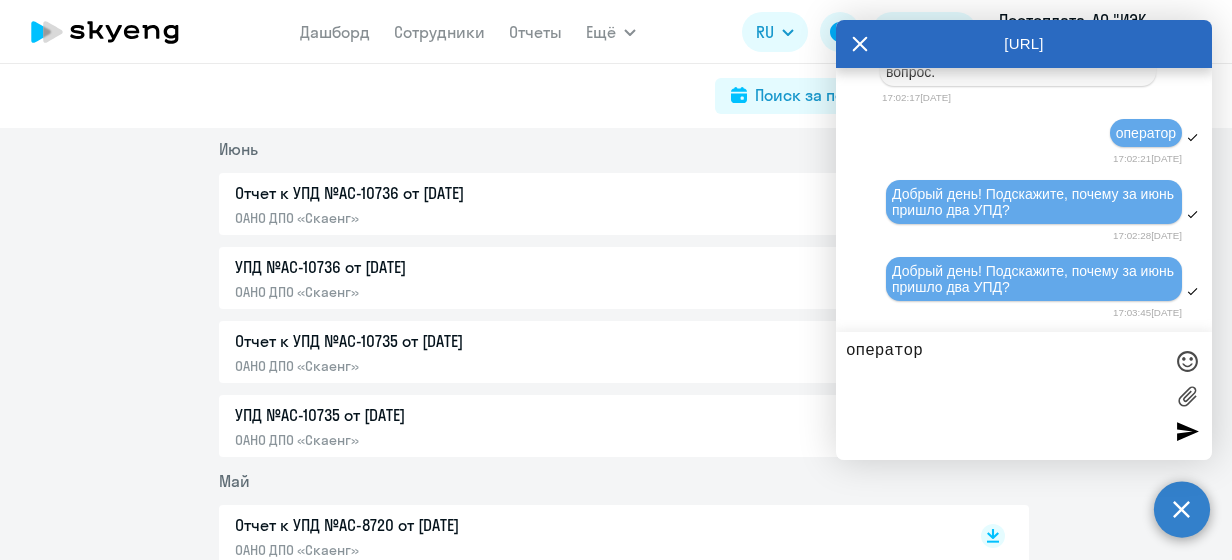 type 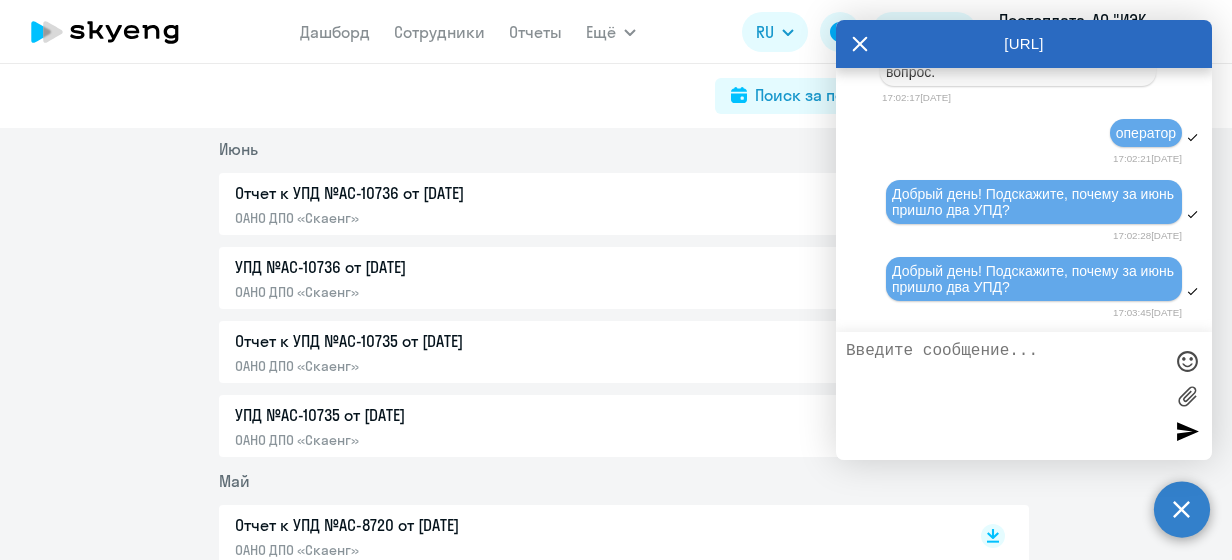 scroll, scrollTop: 7362, scrollLeft: 0, axis: vertical 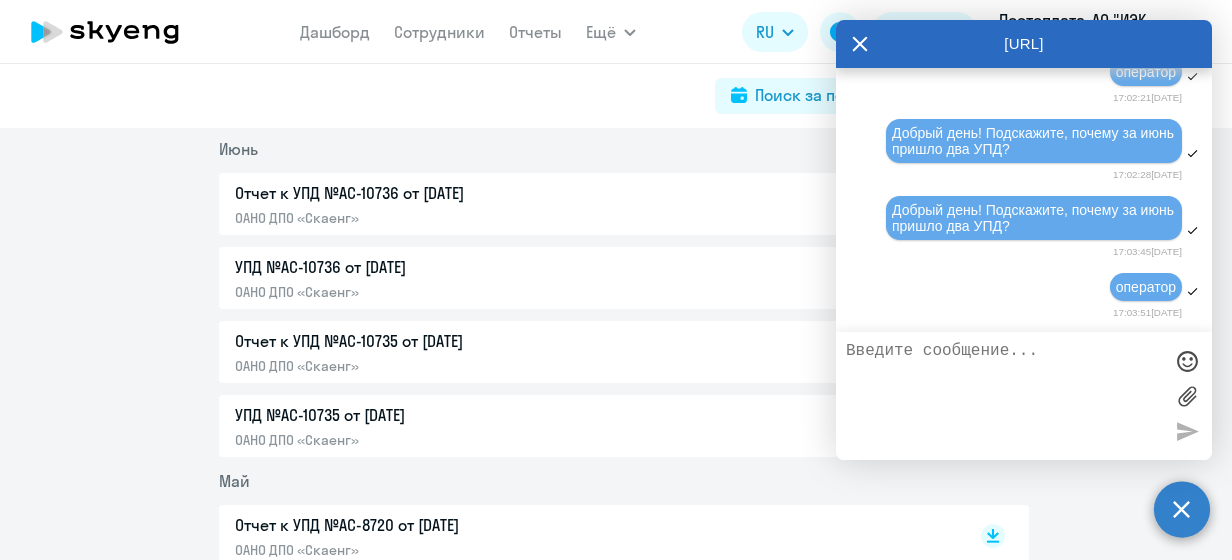 click on "[URL]" at bounding box center [1024, 44] 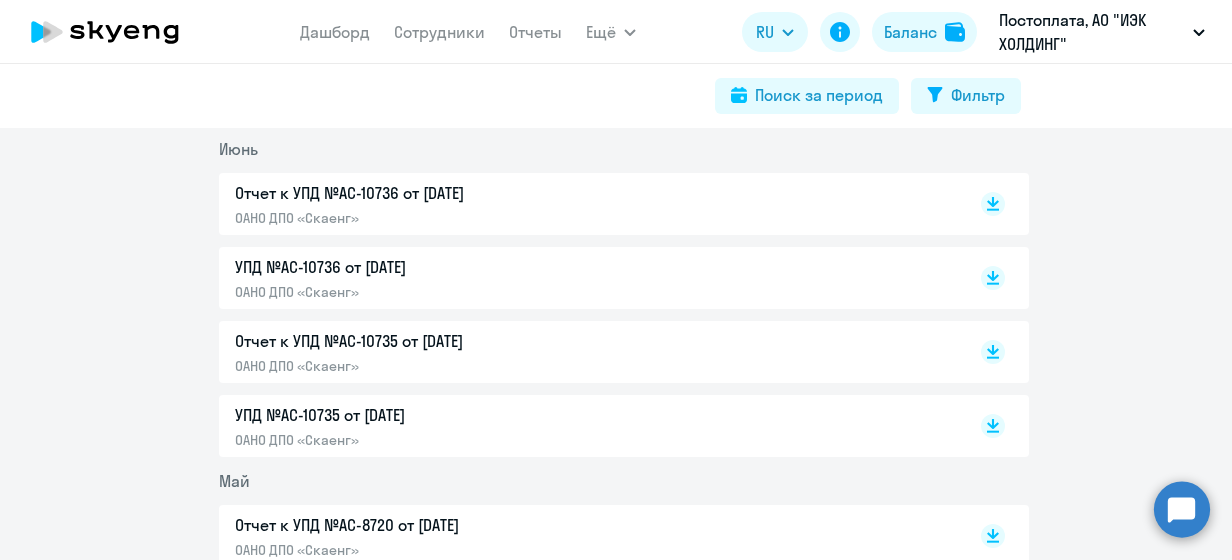 click 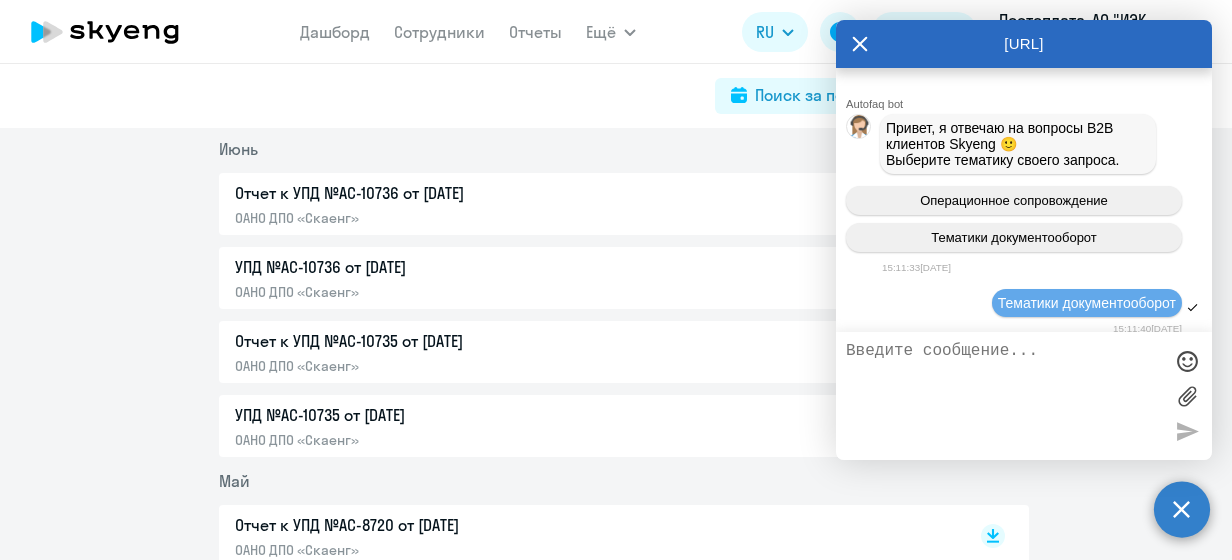 scroll, scrollTop: 7354, scrollLeft: 0, axis: vertical 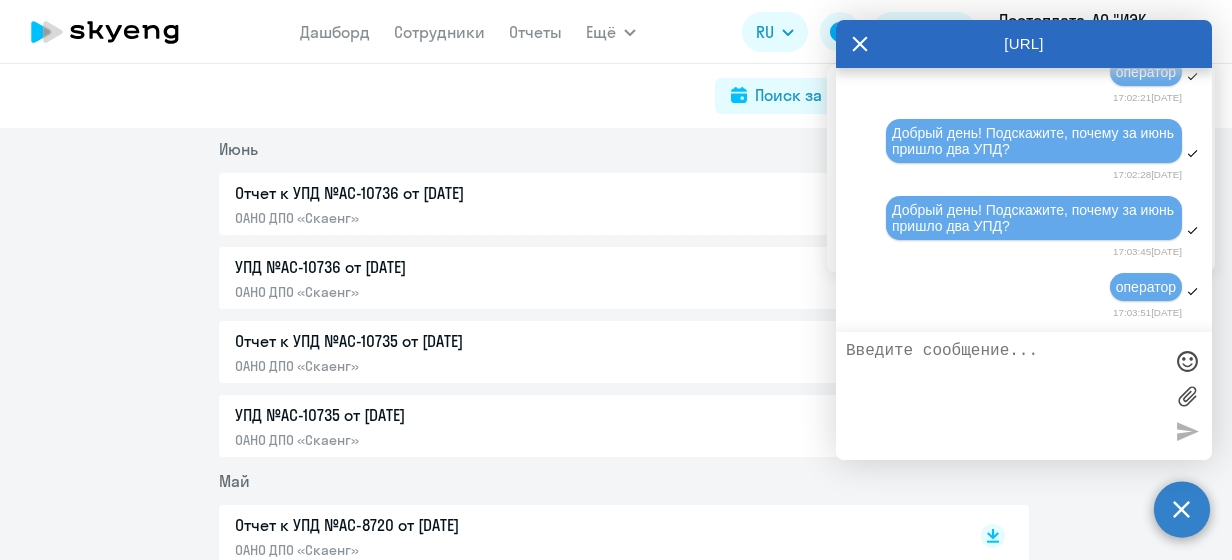 type on "?" 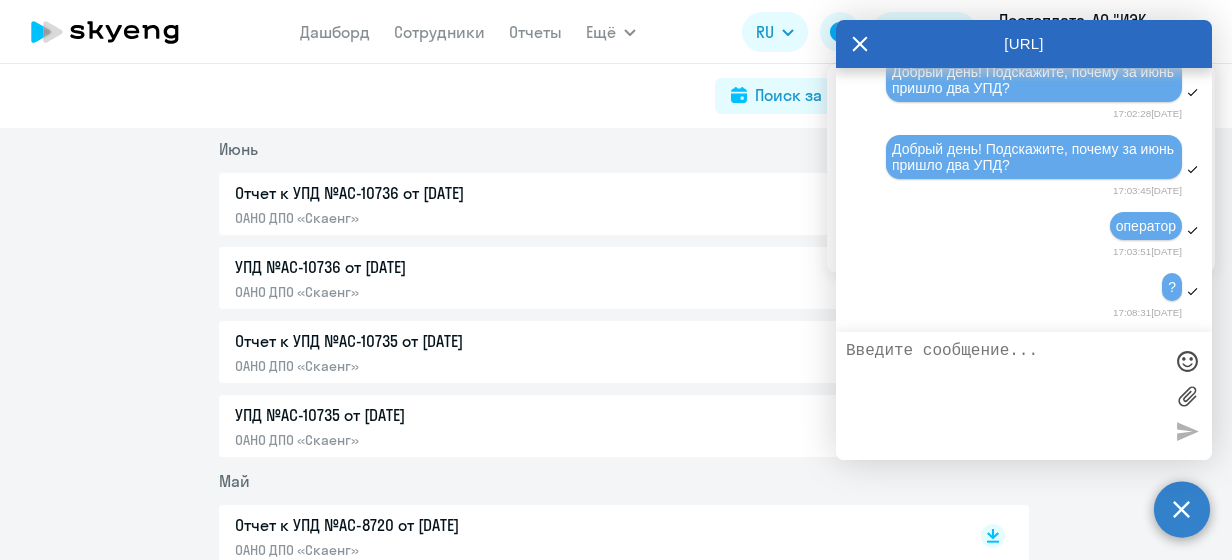 type on "?" 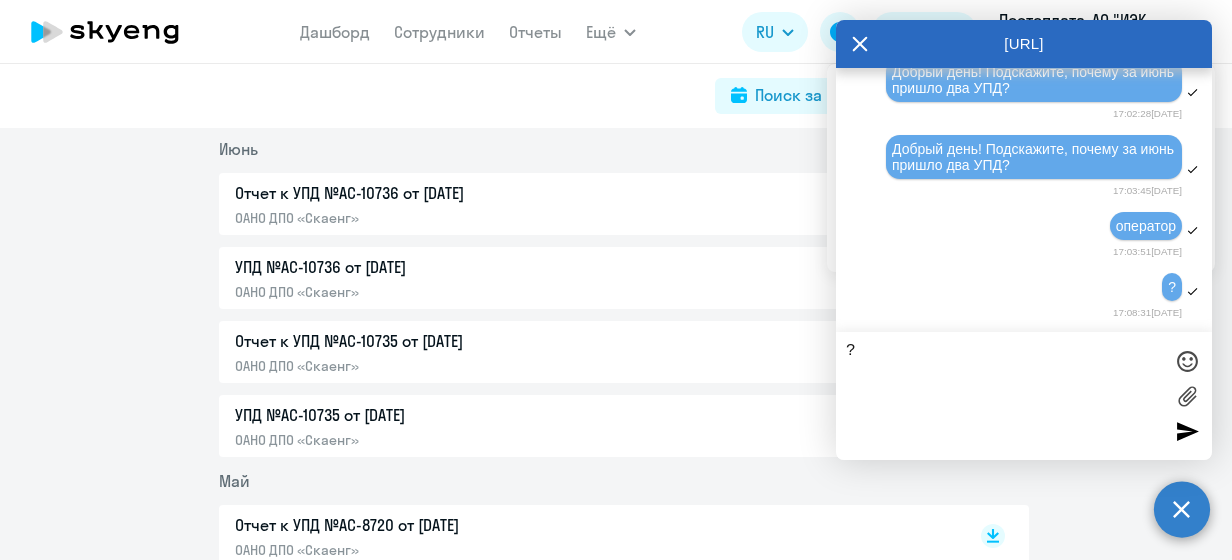 type 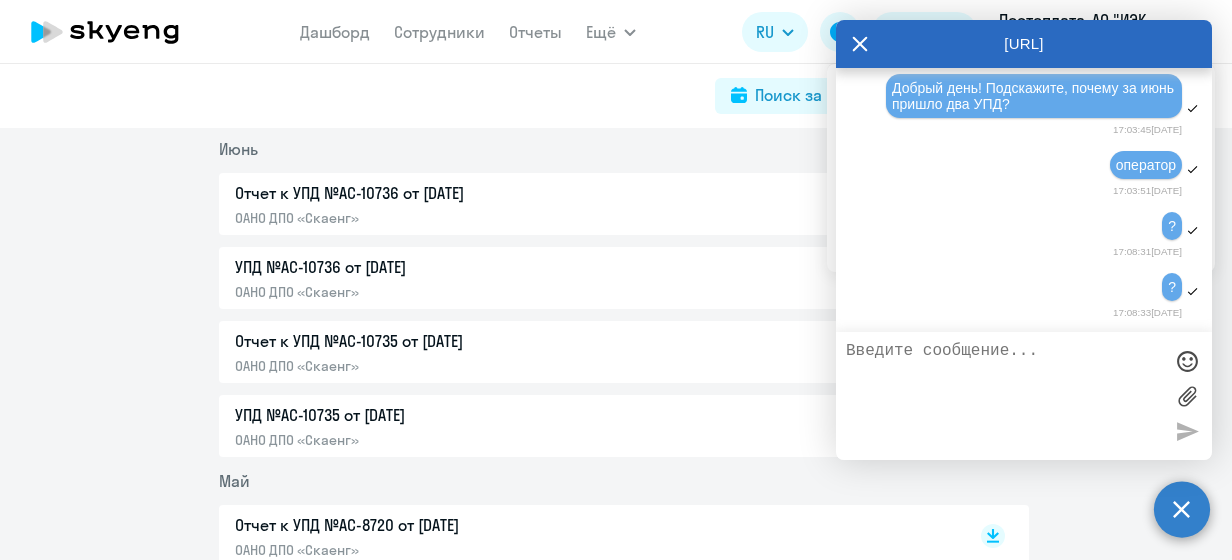 scroll, scrollTop: 7483, scrollLeft: 0, axis: vertical 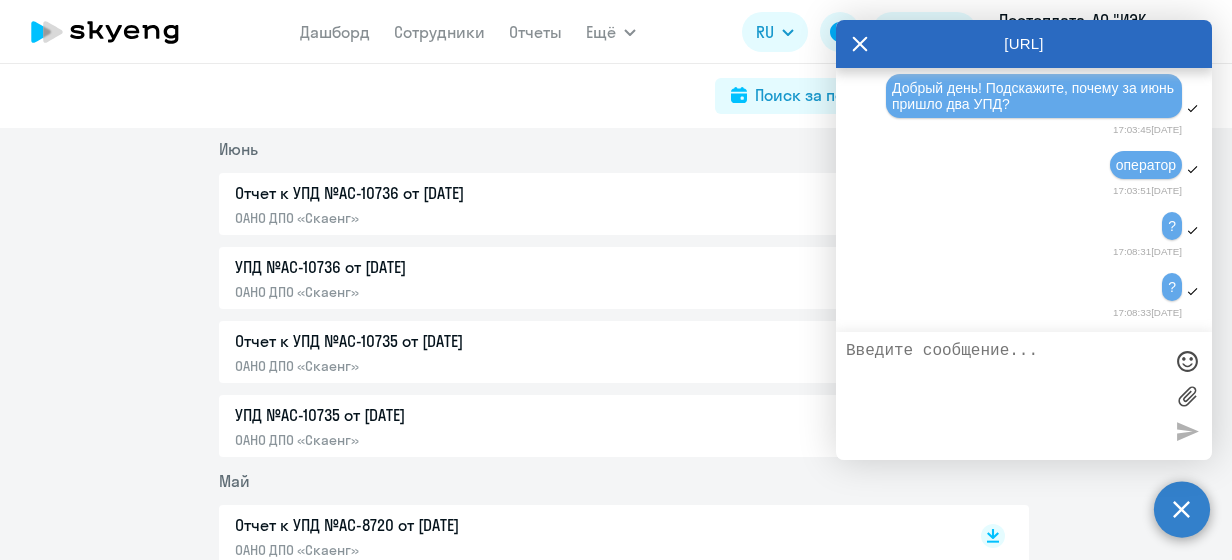 click at bounding box center [1187, 396] 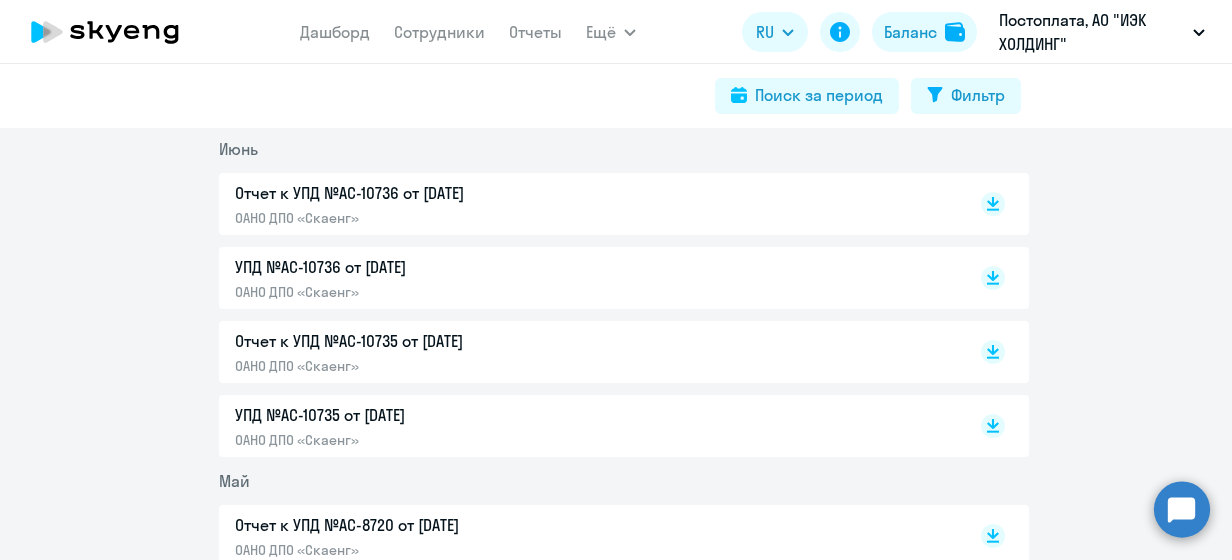 click 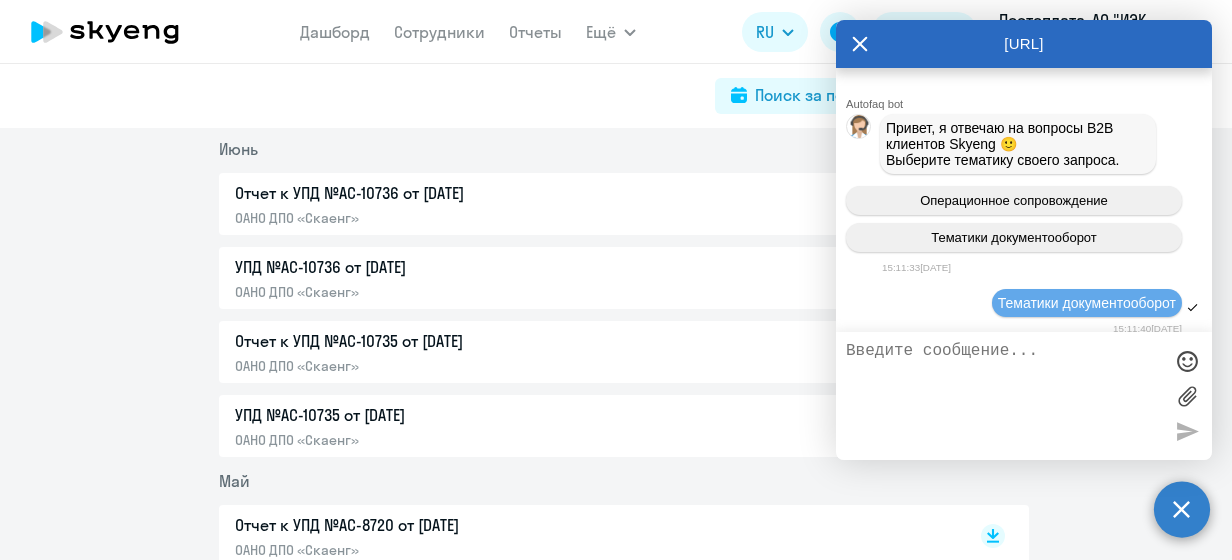 scroll, scrollTop: 7475, scrollLeft: 0, axis: vertical 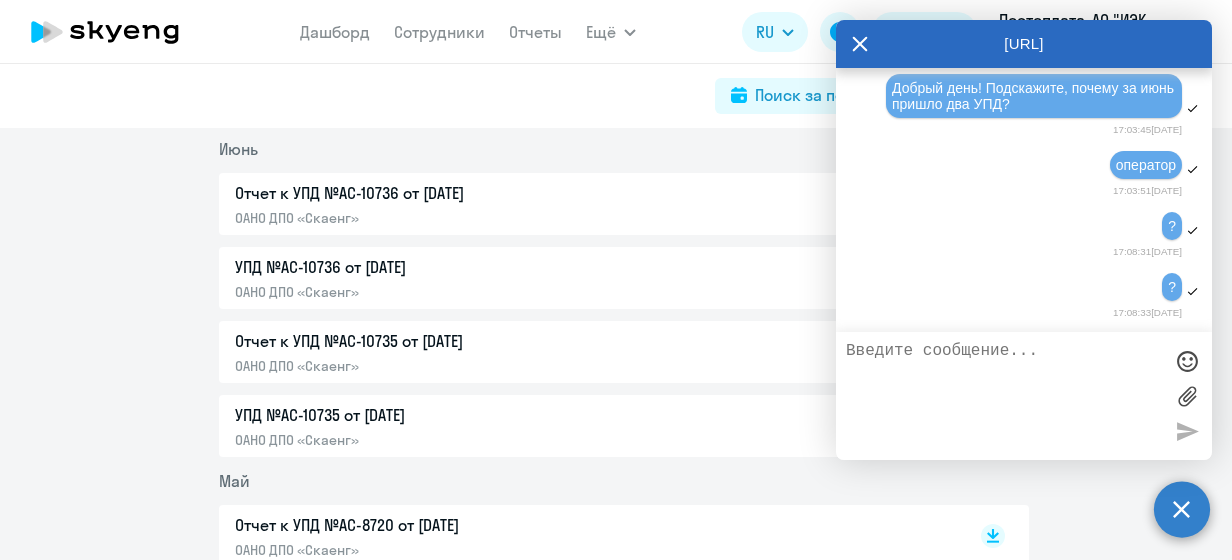 type on "Добрый день! Подскажите, почему за июнь пришло два УПД?" 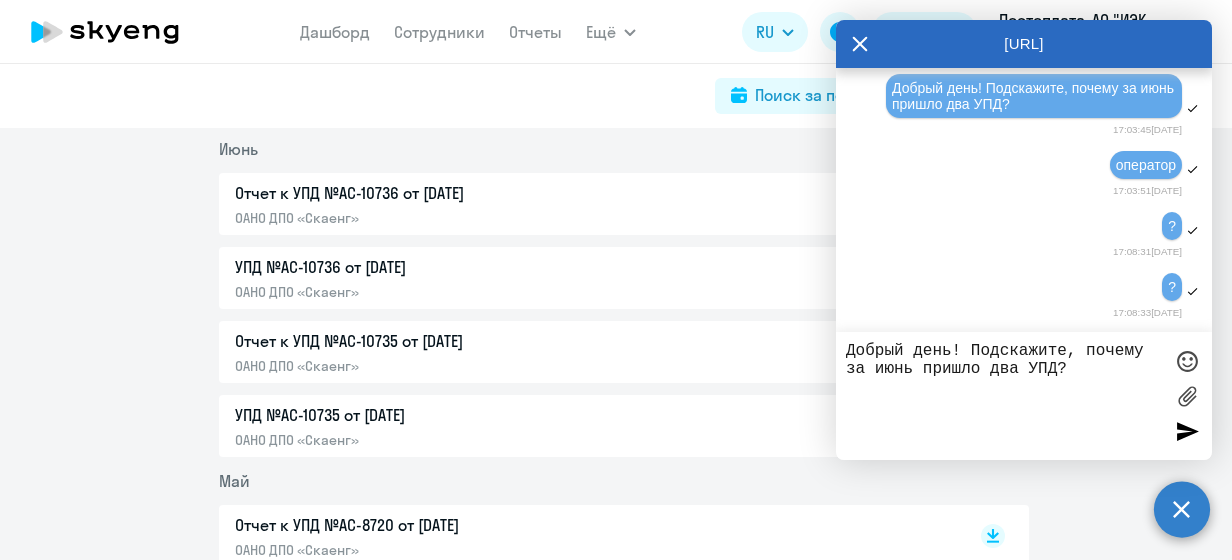 type 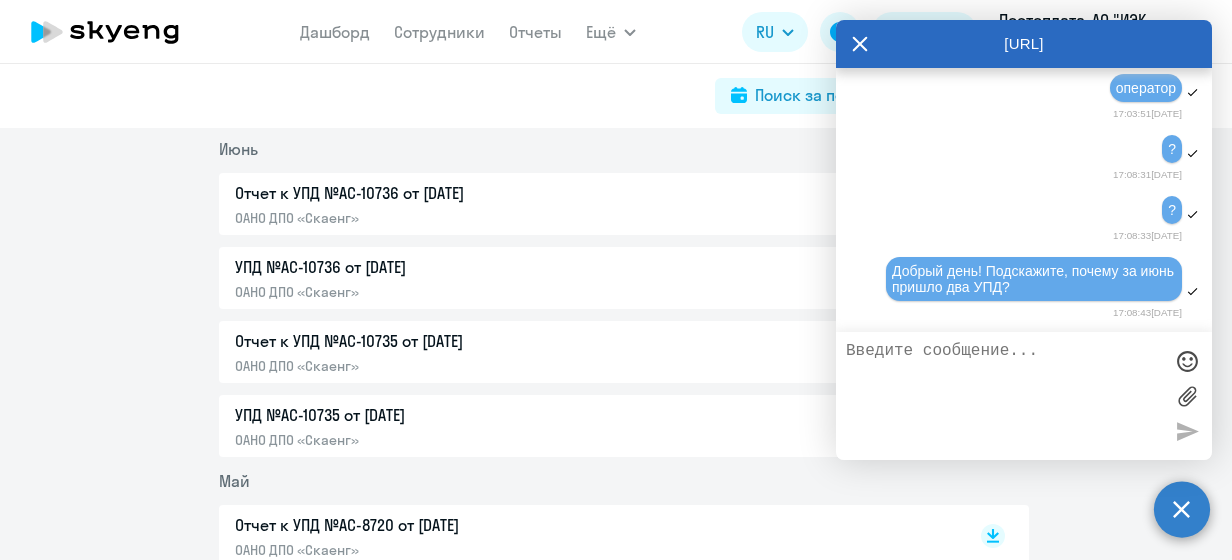 scroll, scrollTop: 7560, scrollLeft: 0, axis: vertical 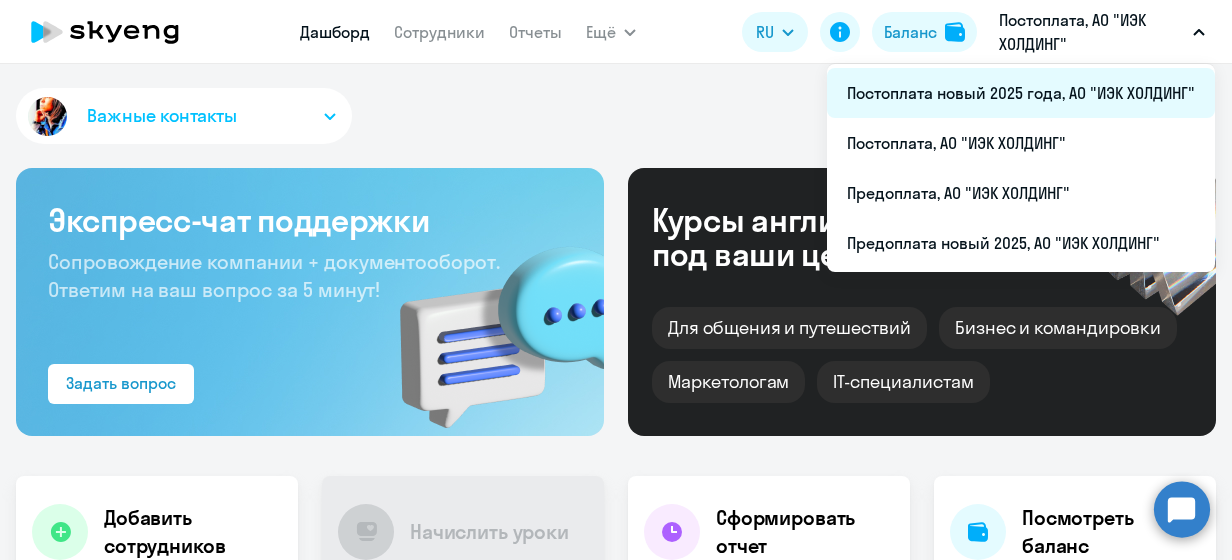 click on "Постоплата новый 2025 года, АО "ИЭК ХОЛДИНГ"" at bounding box center [1021, 93] 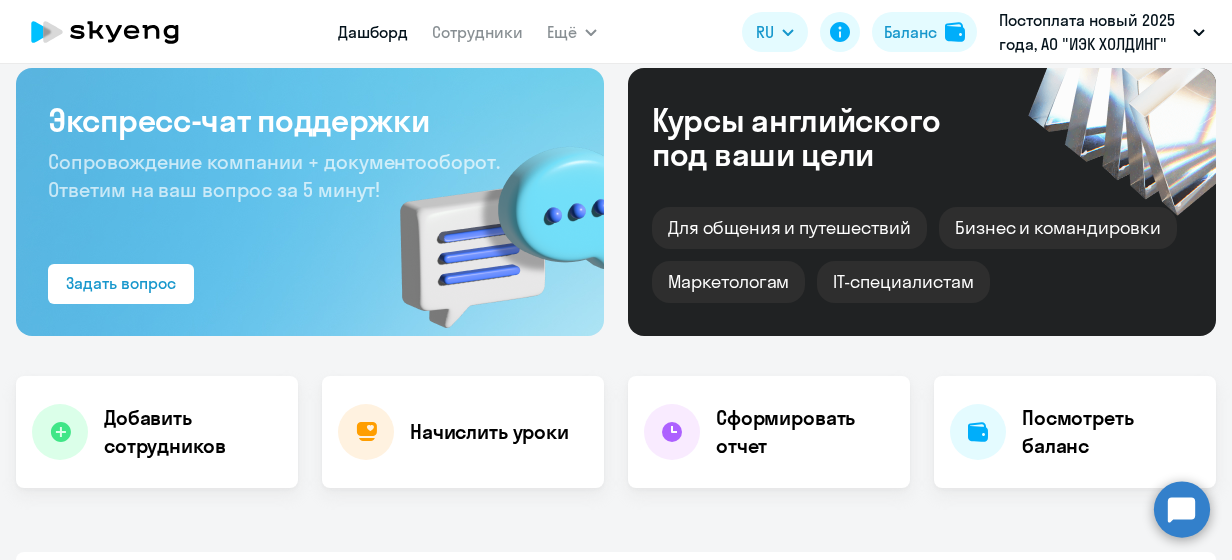 scroll, scrollTop: 0, scrollLeft: 0, axis: both 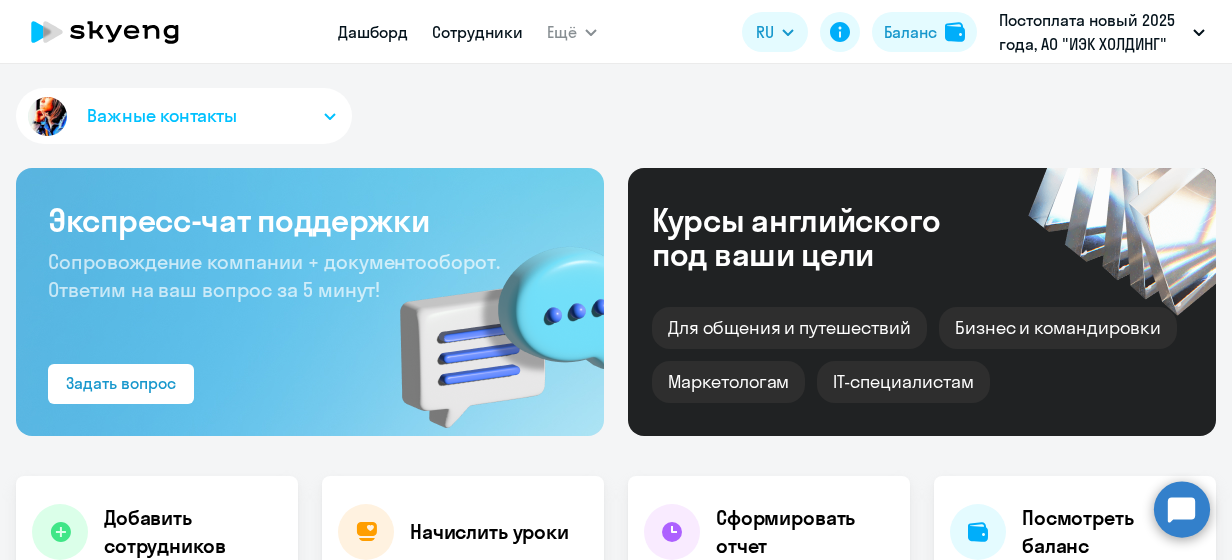 click on "Сотрудники" at bounding box center [477, 32] 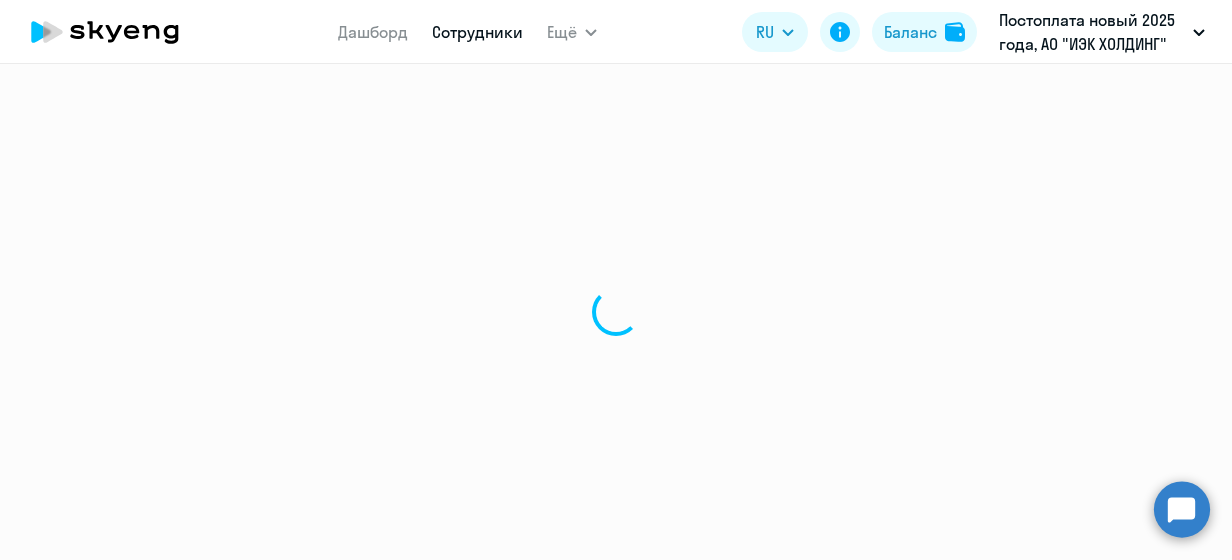 select on "30" 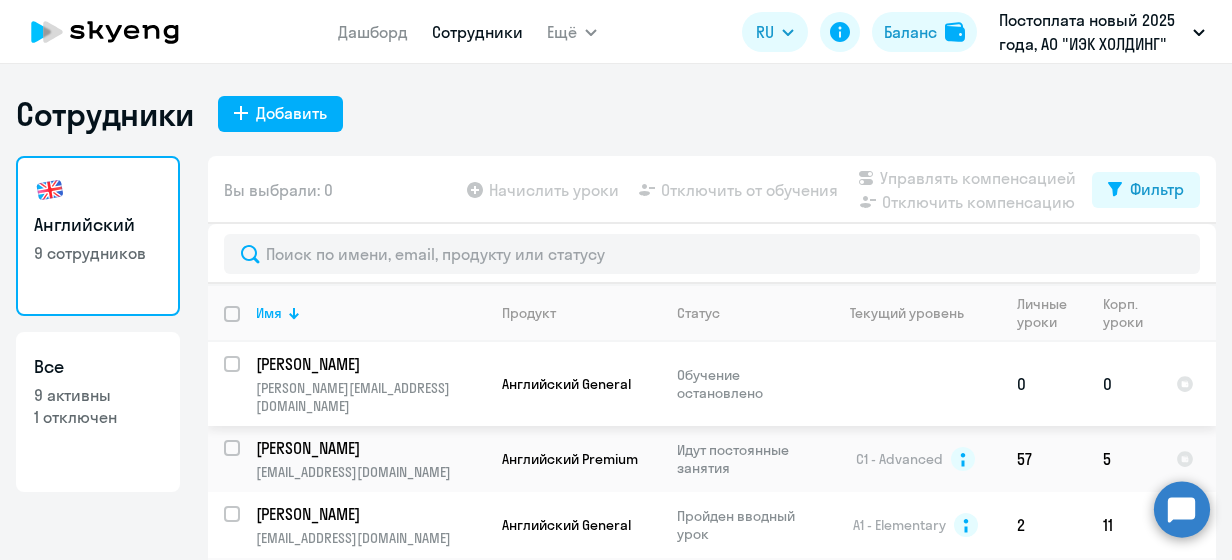 click at bounding box center [244, 376] 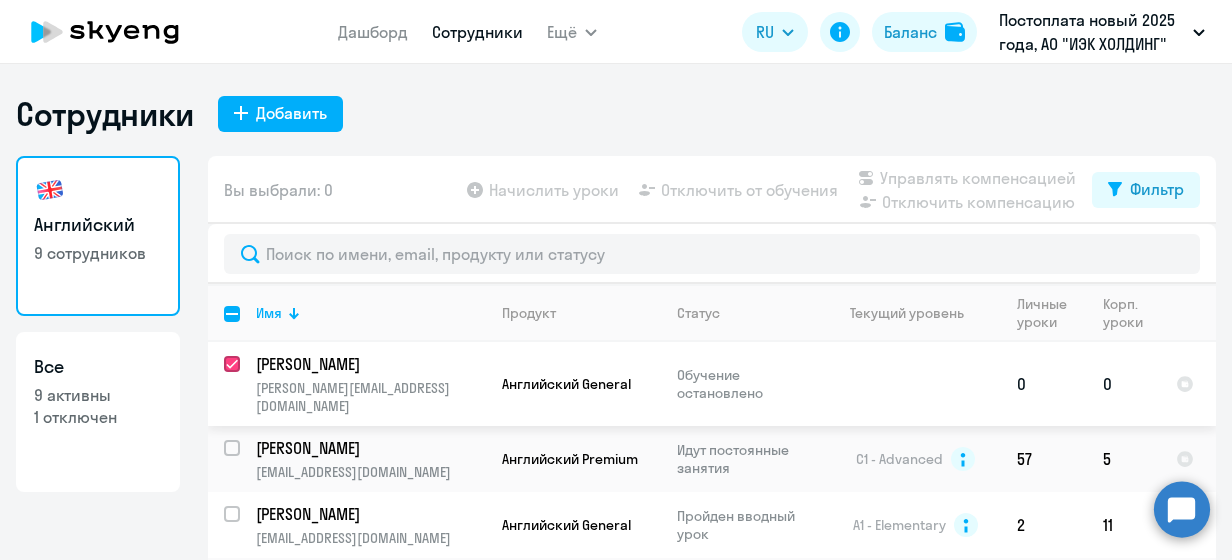 checkbox on "true" 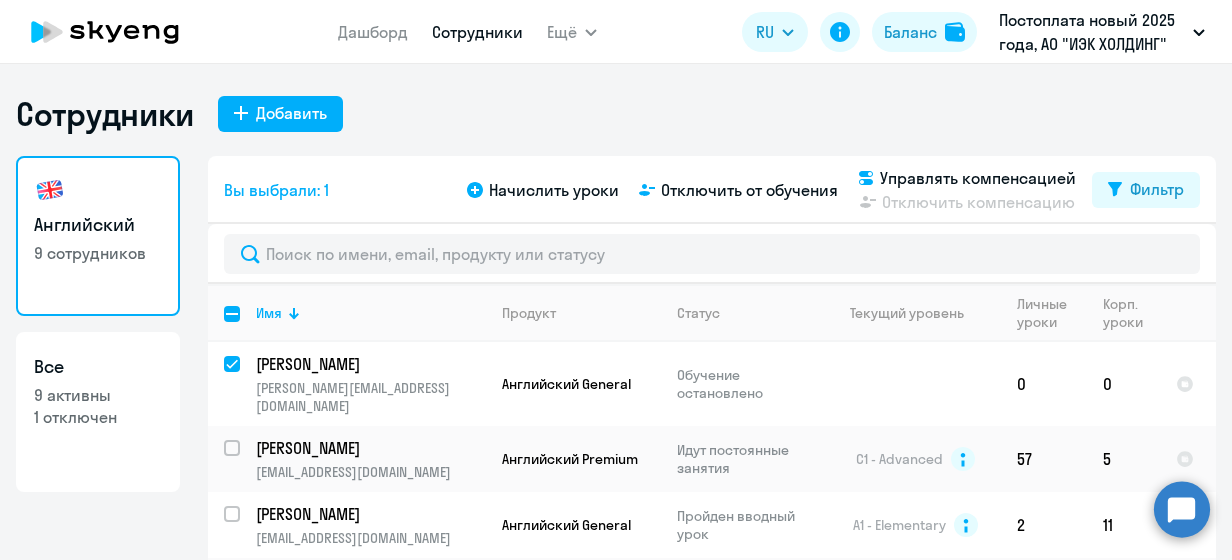 click on "Начислить уроки
Отключить от обучения
Управлять компенсацией
Отключить компенсацию" 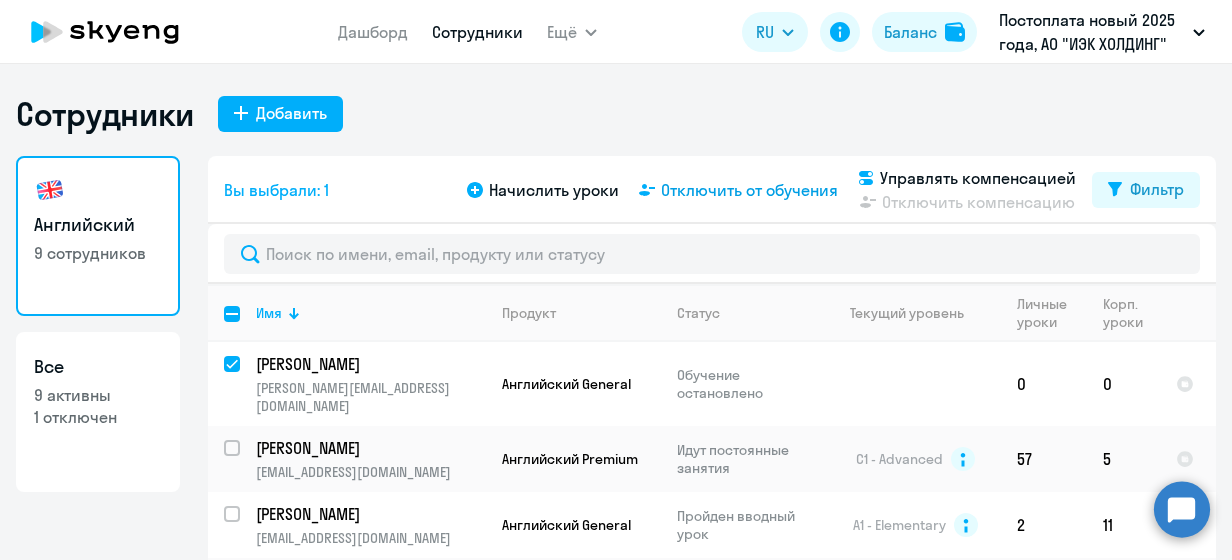 click on "Отключить от обучения" 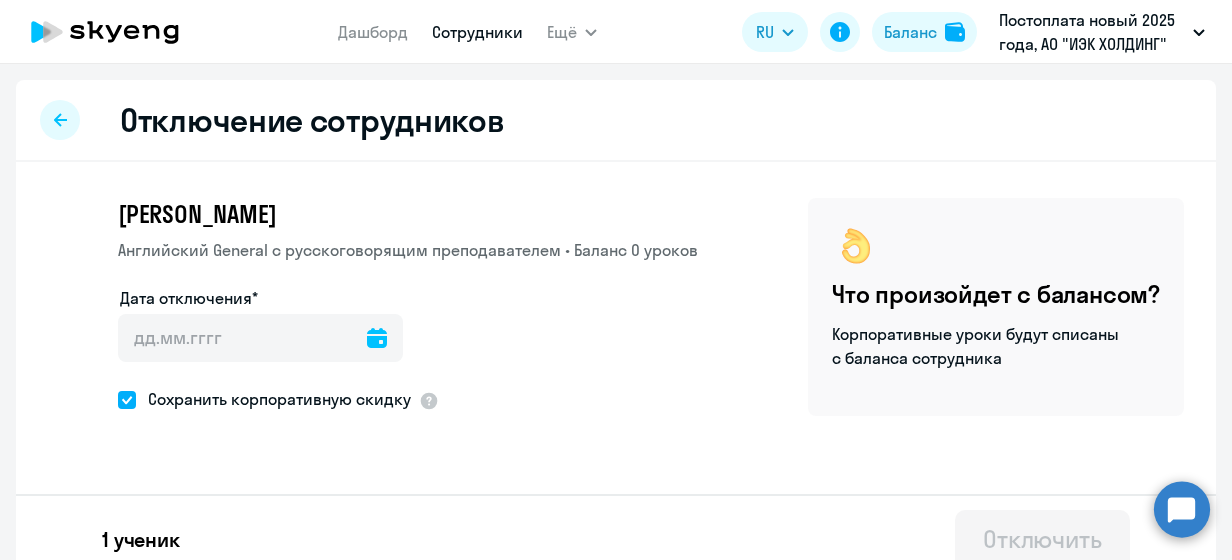 scroll, scrollTop: 24, scrollLeft: 0, axis: vertical 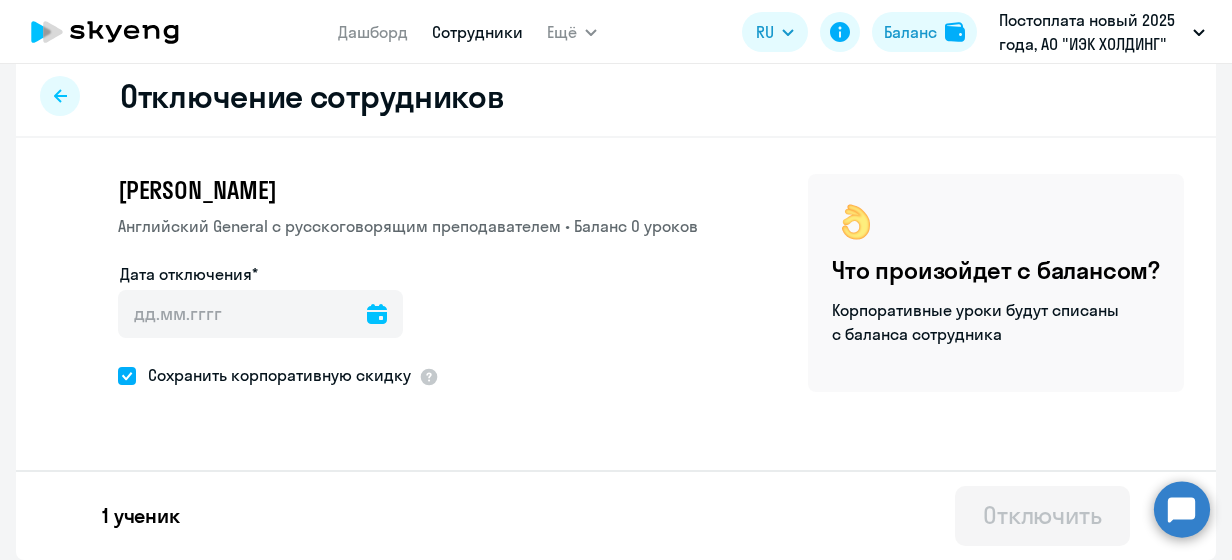 click on "Сохранить корпоративную скидку" 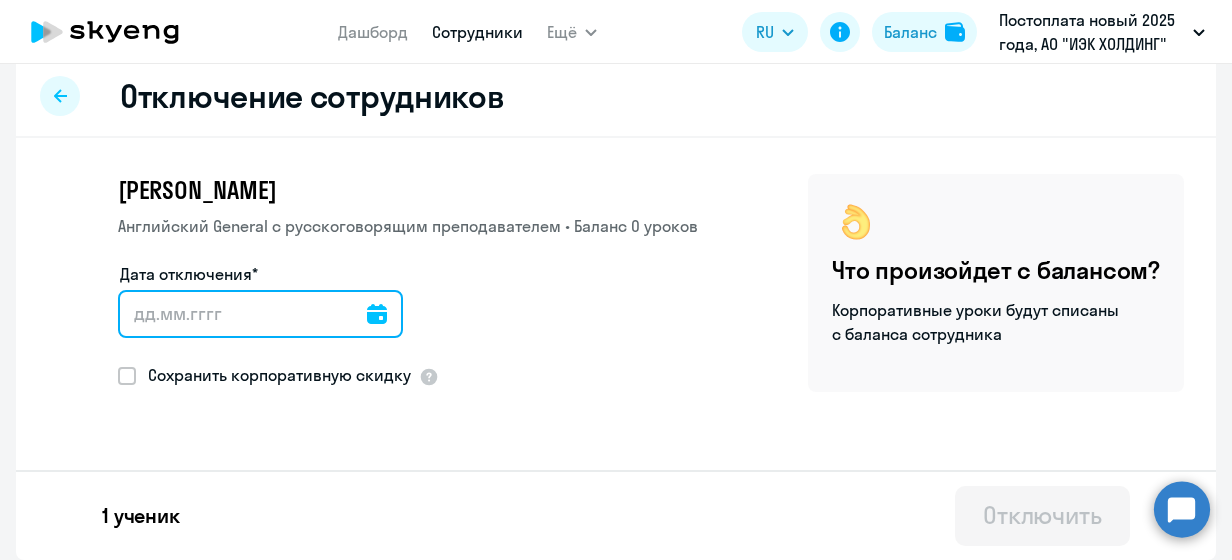 click on "Дата отключения*" at bounding box center (260, 314) 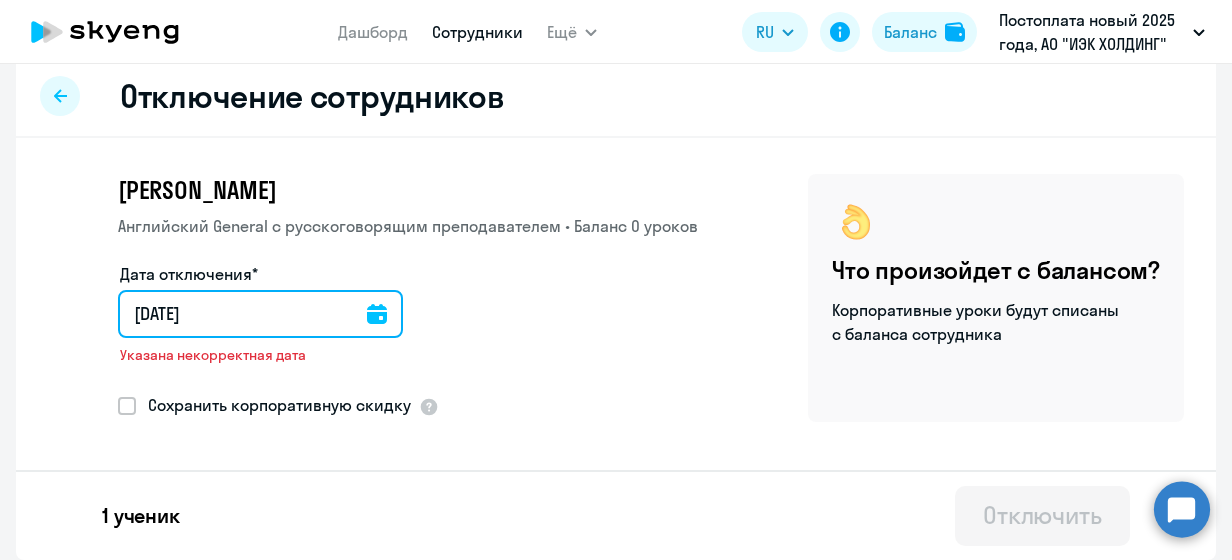 type on "[DATE]" 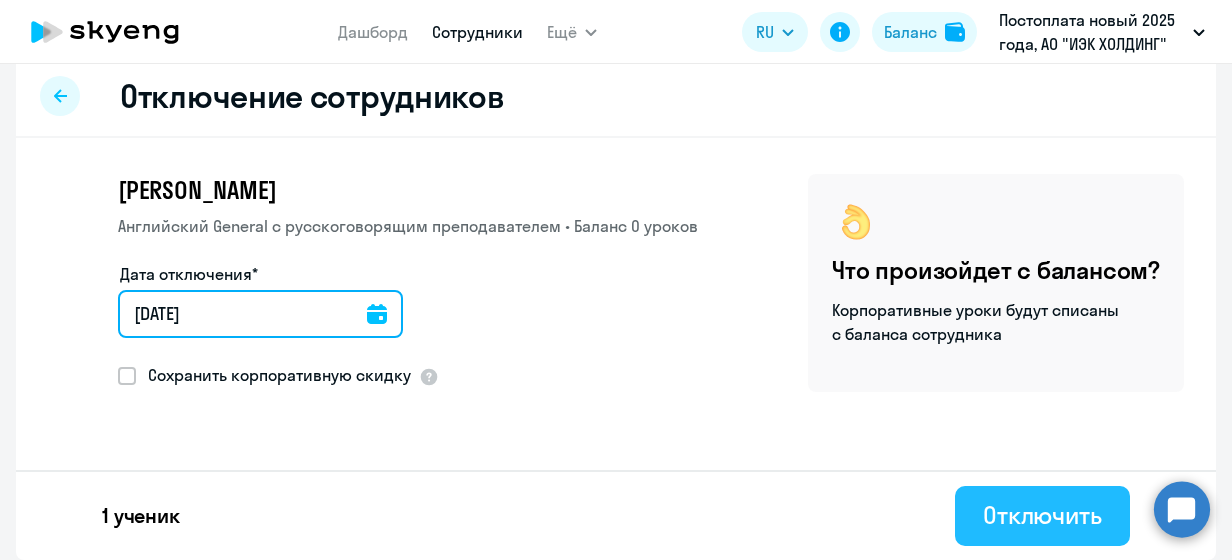 type on "[DATE]" 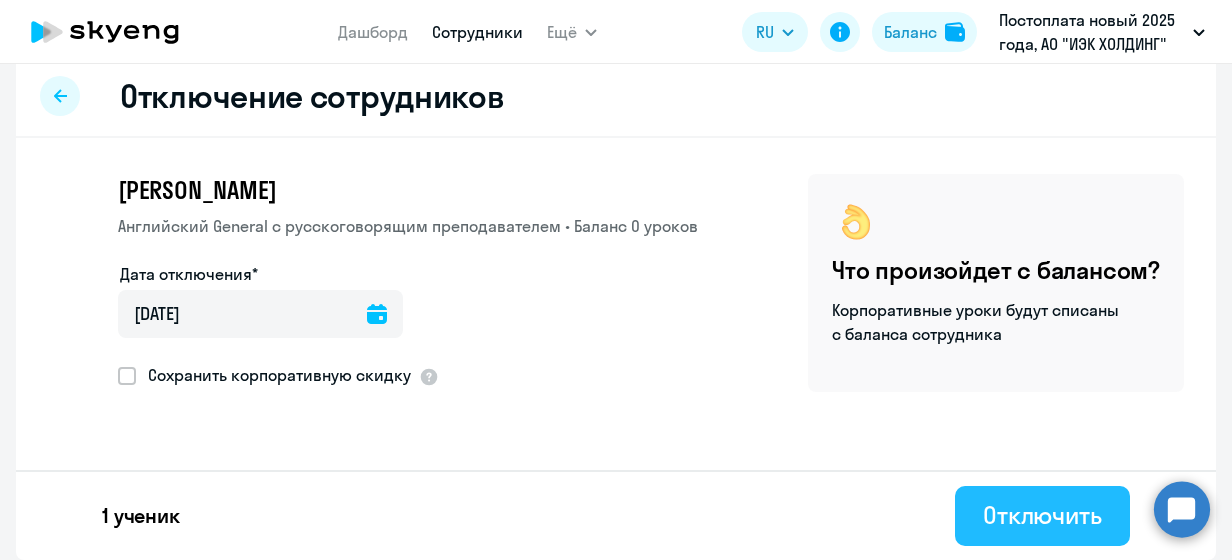 click on "Отключить" 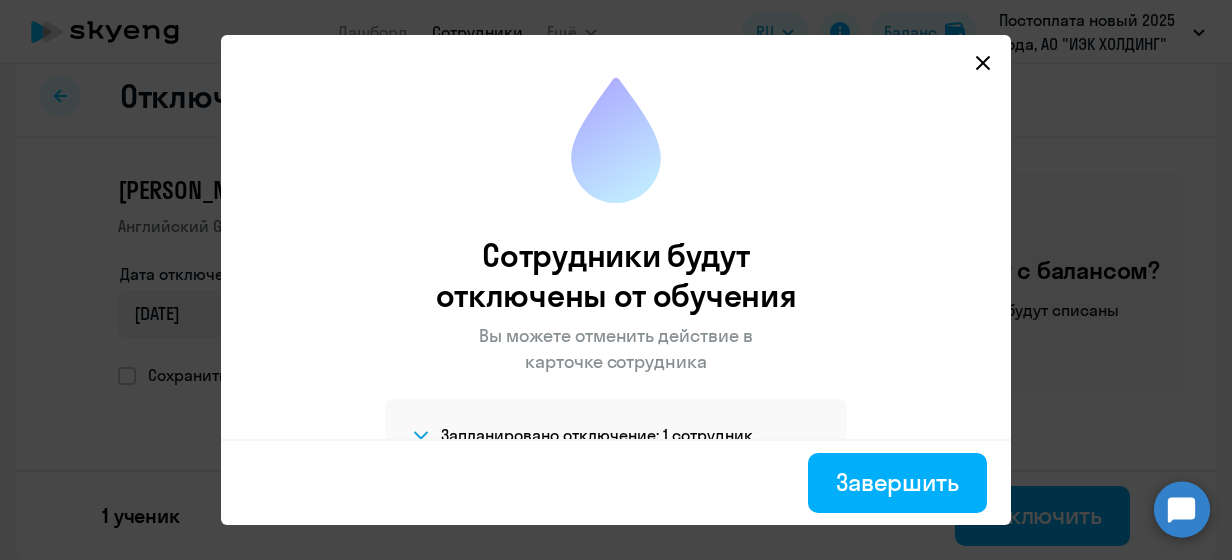 scroll, scrollTop: 64, scrollLeft: 0, axis: vertical 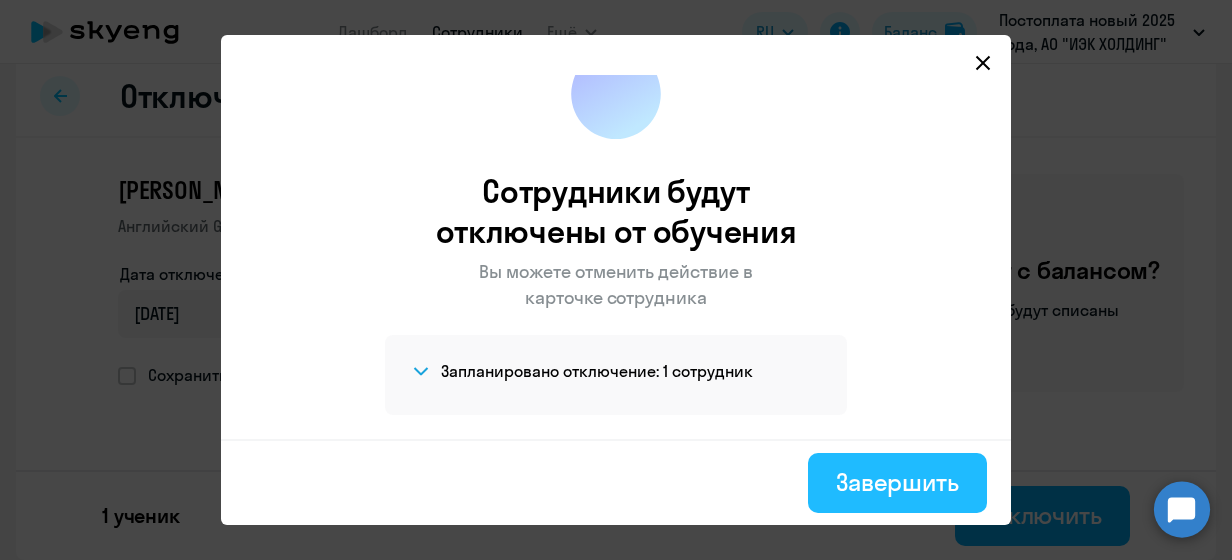 click on "Завершить" at bounding box center [897, 483] 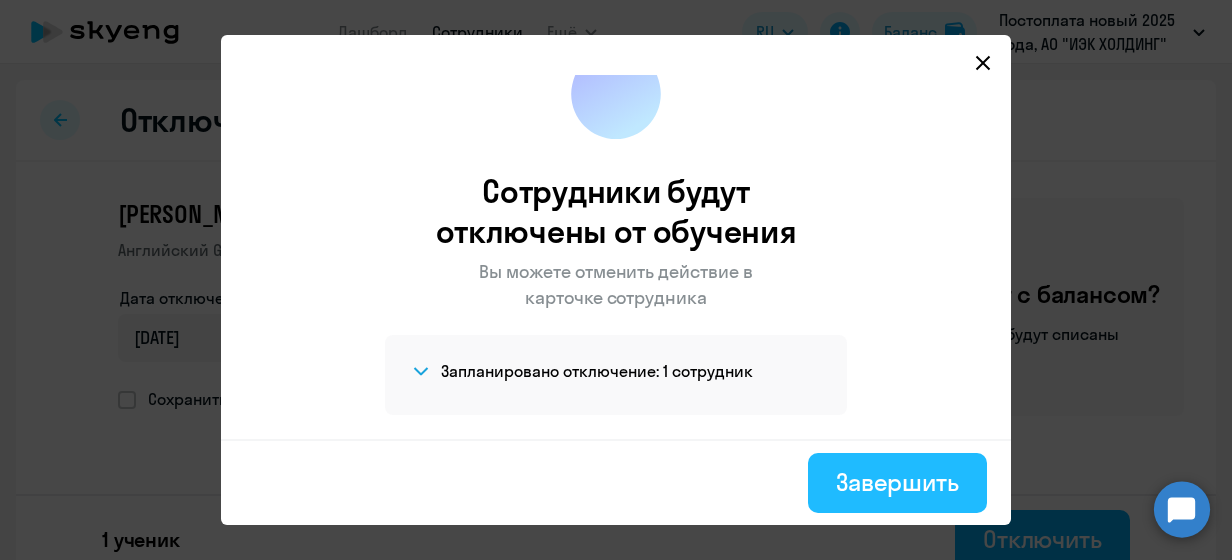 select on "30" 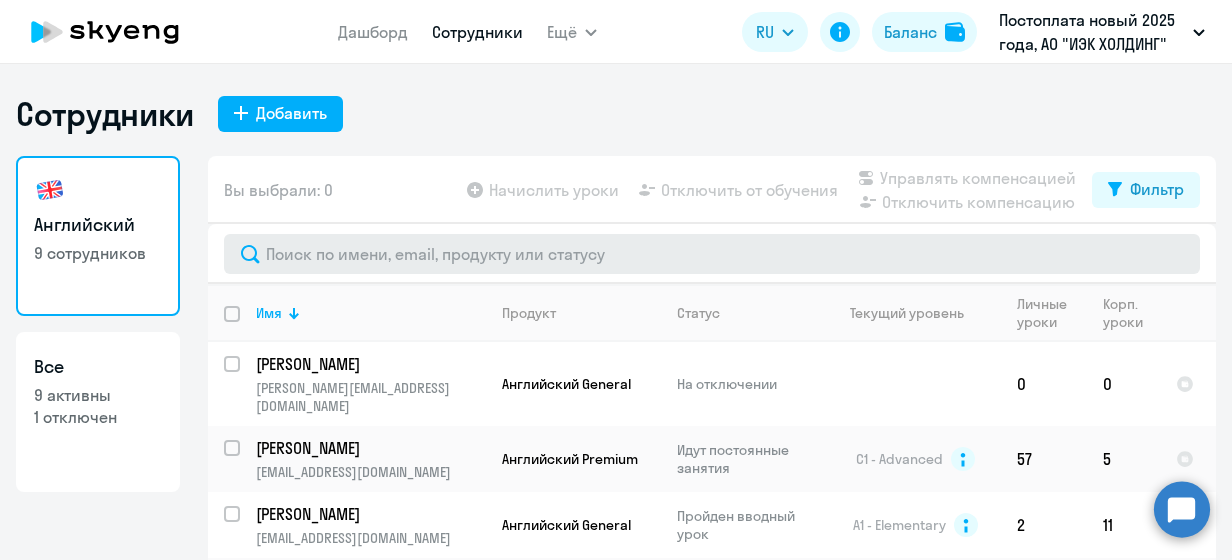 scroll, scrollTop: 80, scrollLeft: 0, axis: vertical 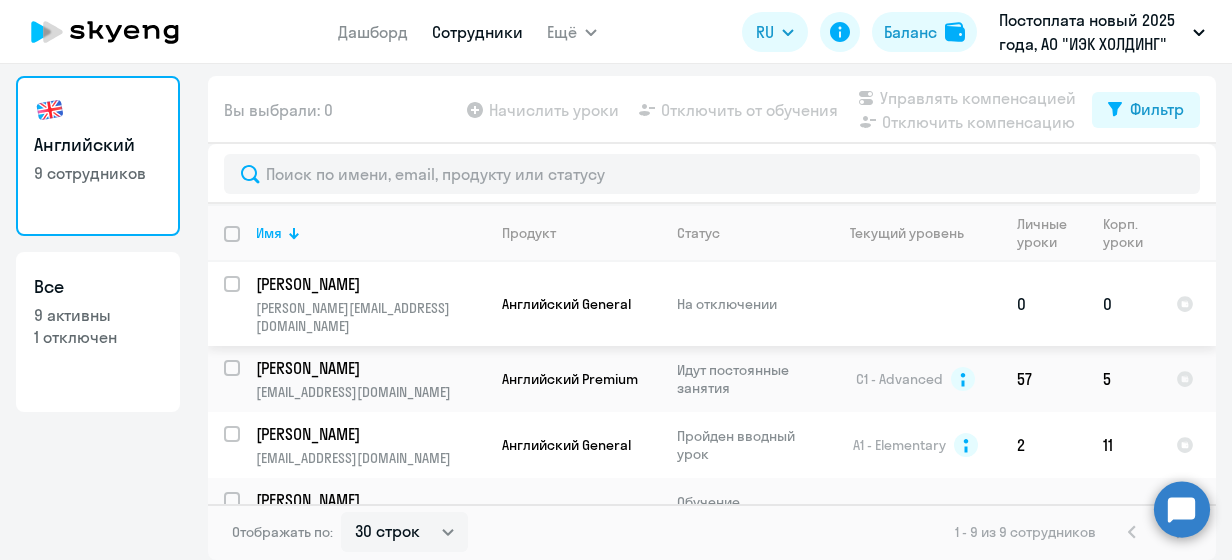 click at bounding box center (244, 296) 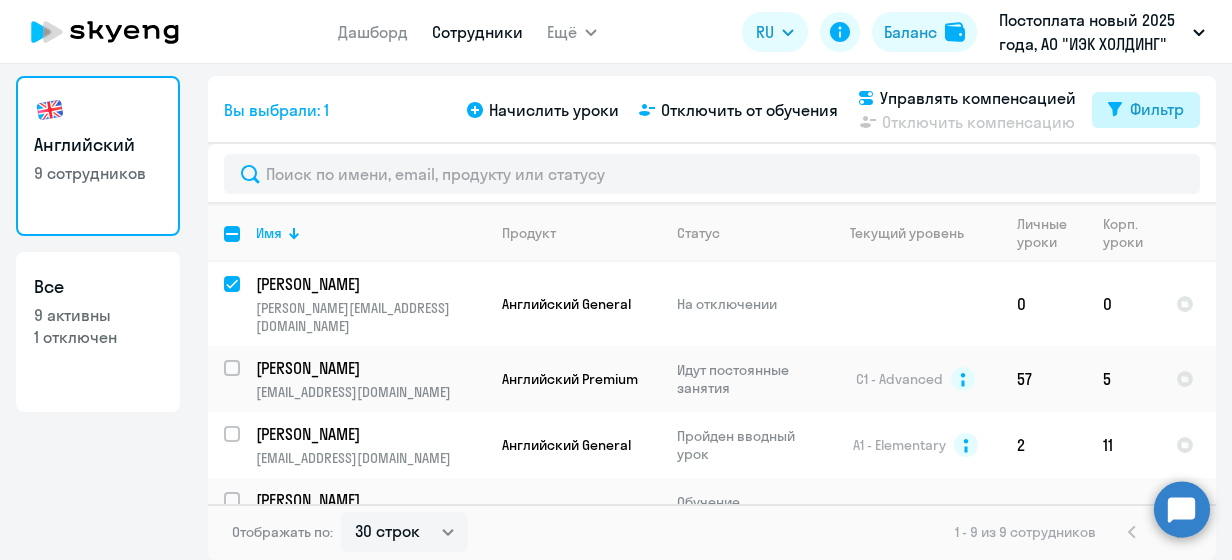 click on "Фильтр" 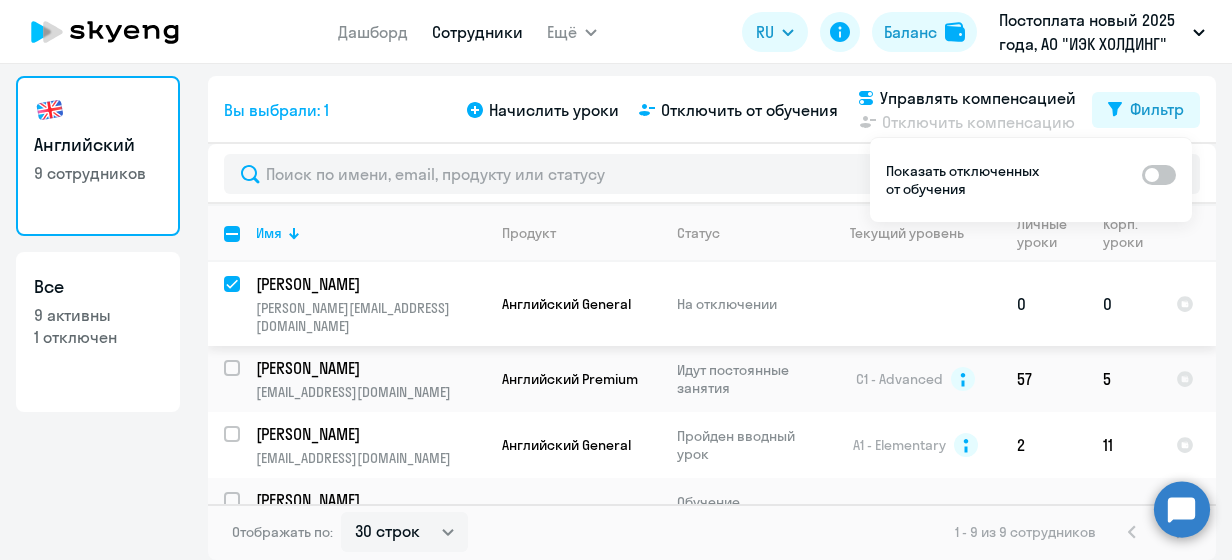 click at bounding box center [244, 296] 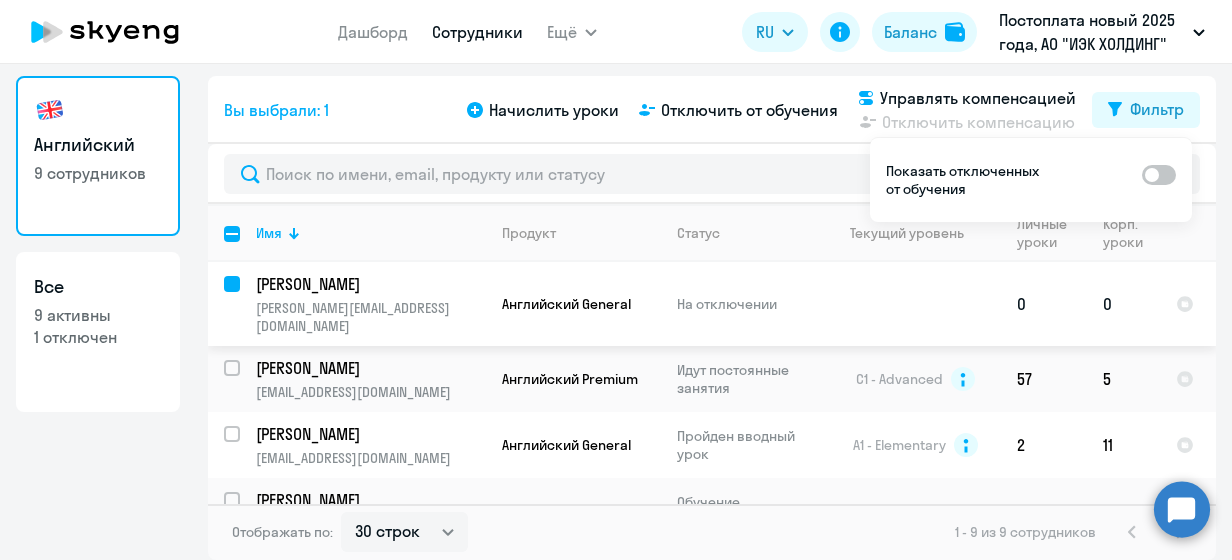checkbox on "false" 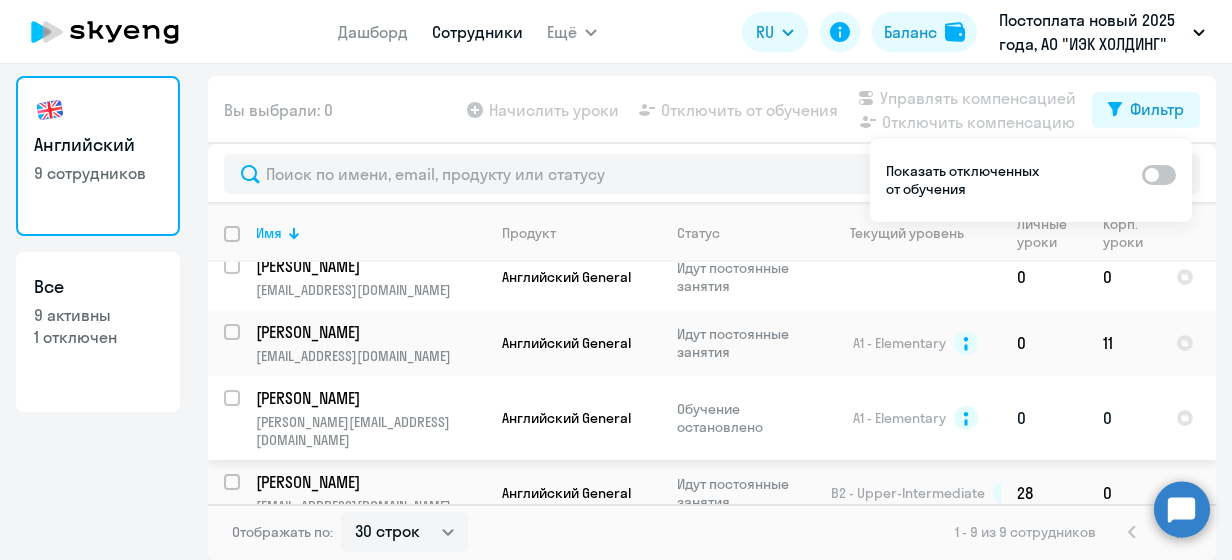 scroll, scrollTop: 200, scrollLeft: 0, axis: vertical 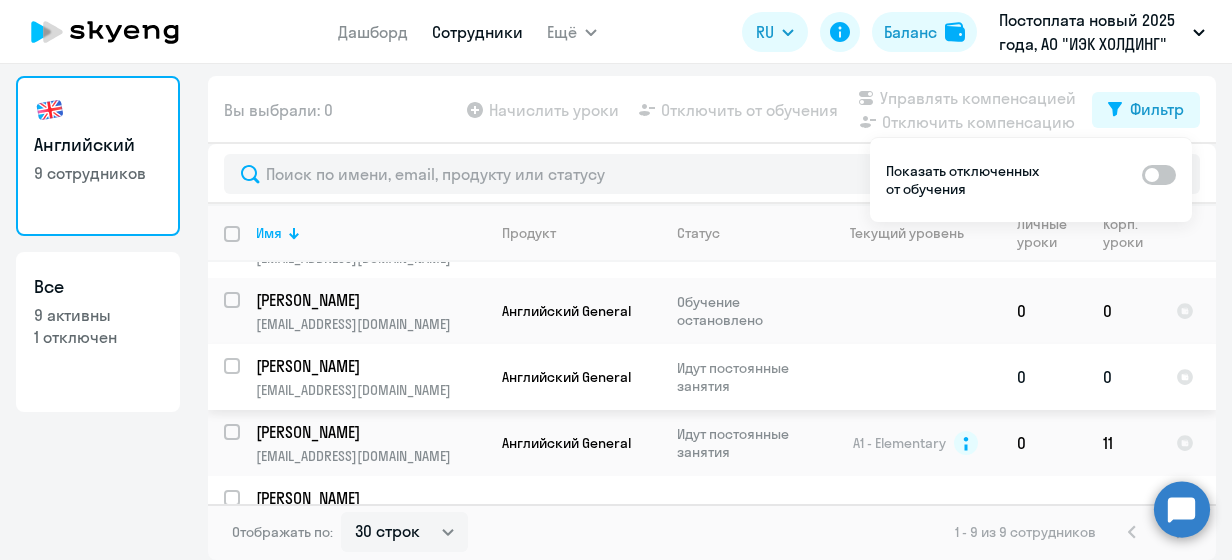 click 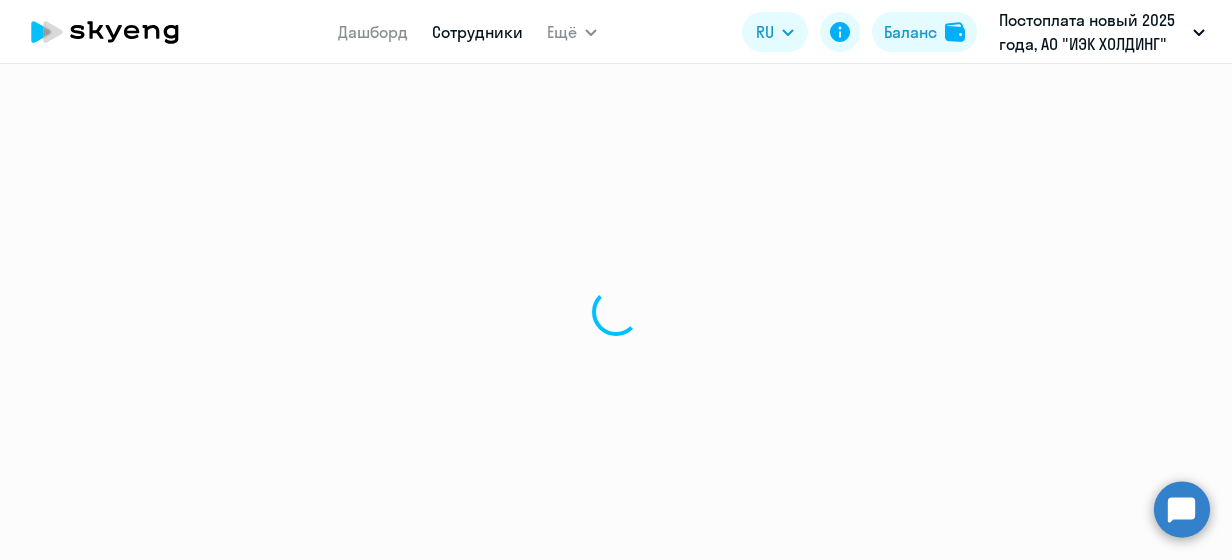 scroll, scrollTop: 0, scrollLeft: 0, axis: both 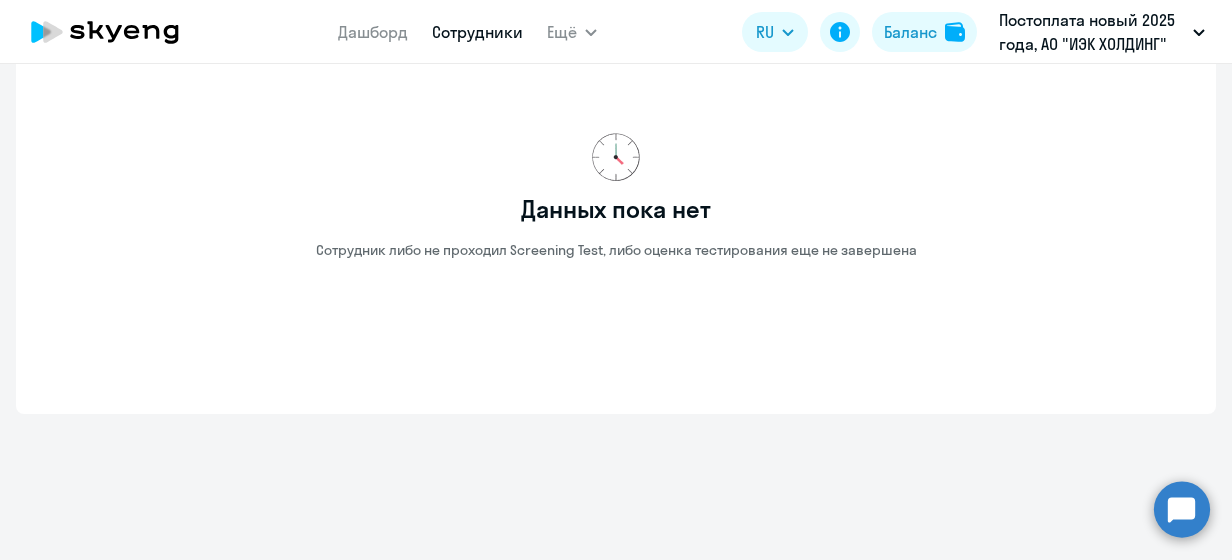 select on "30" 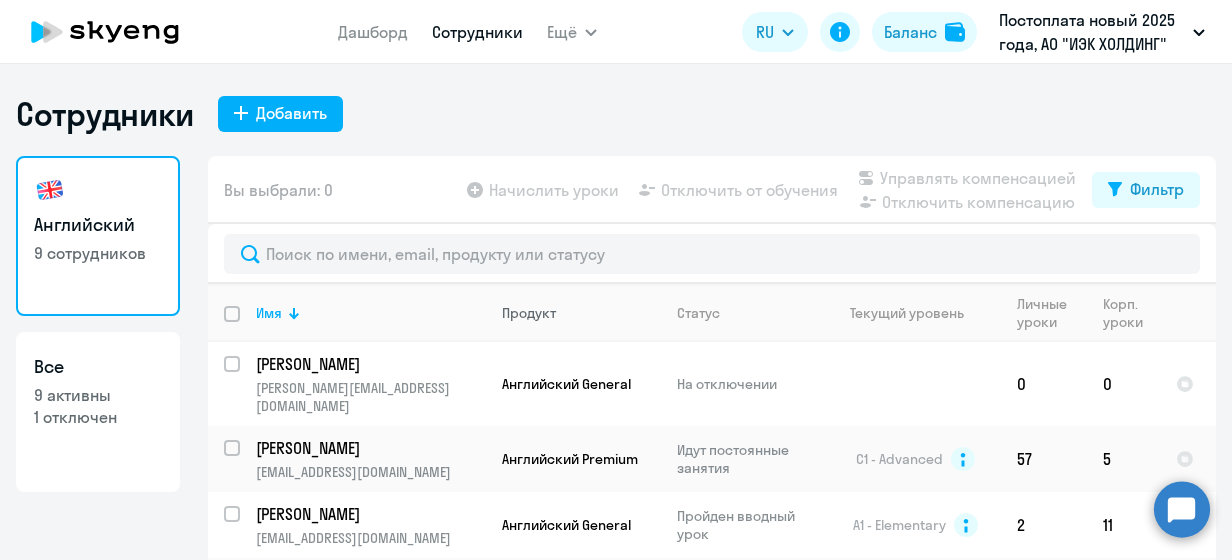scroll, scrollTop: 80, scrollLeft: 0, axis: vertical 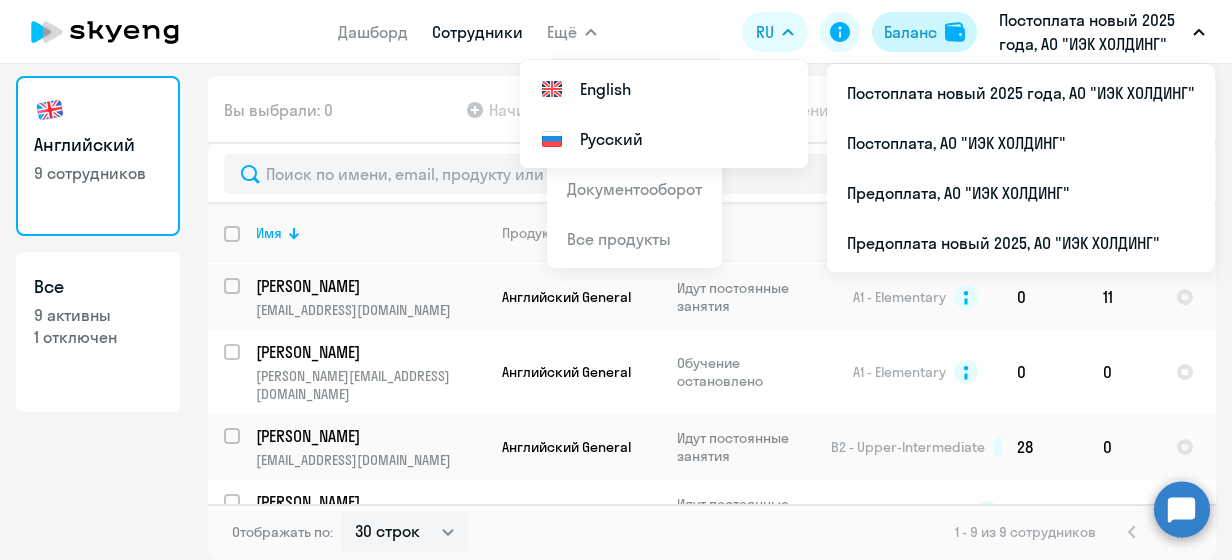 click on "Баланс" 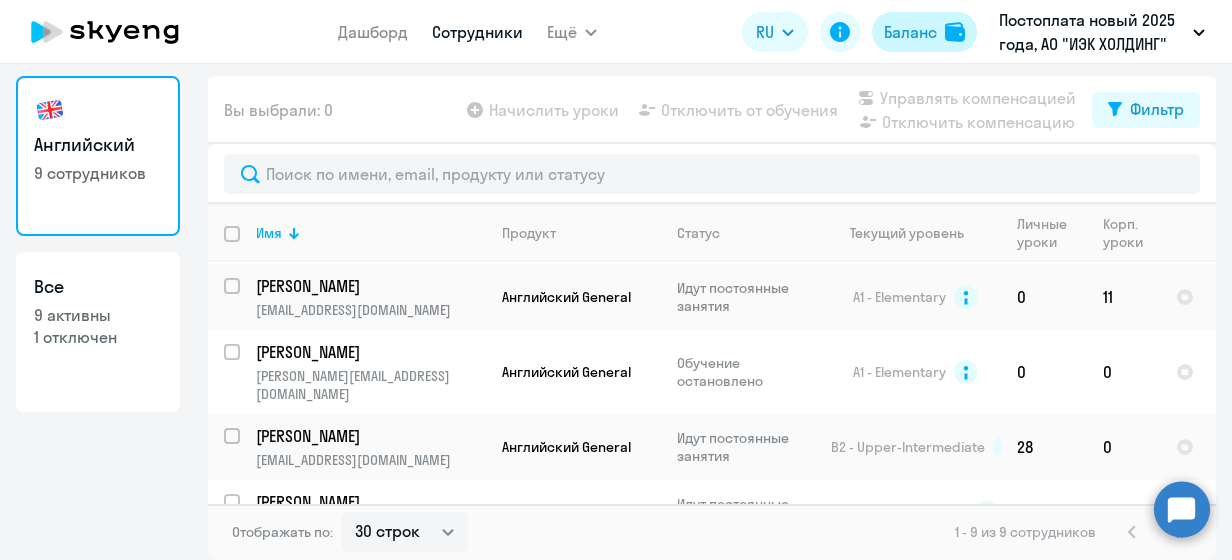 select on "english_adult_not_native_speaker" 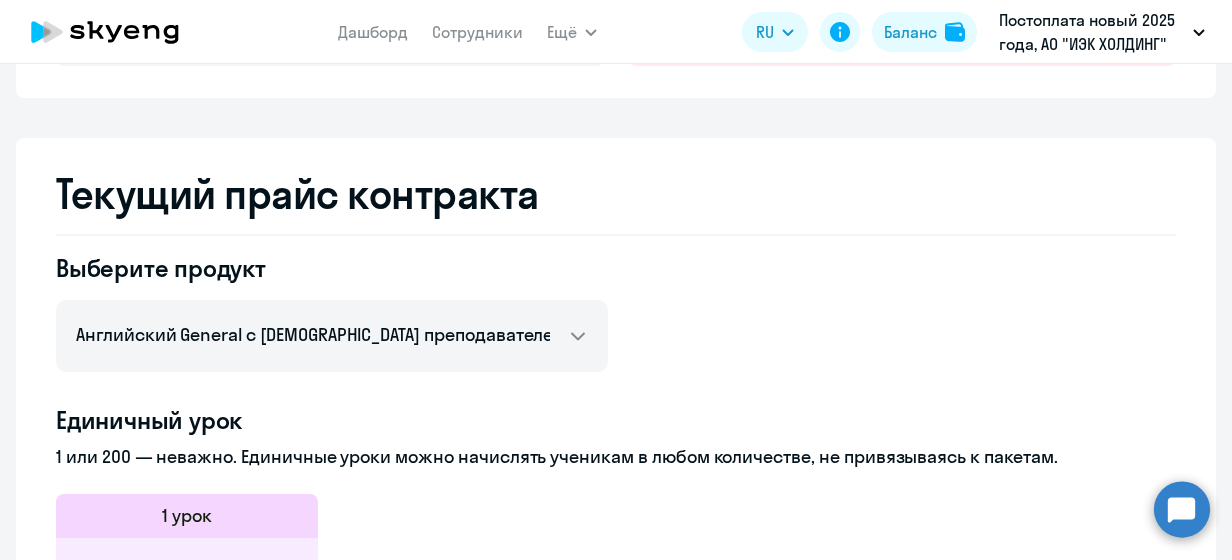 scroll, scrollTop: 0, scrollLeft: 0, axis: both 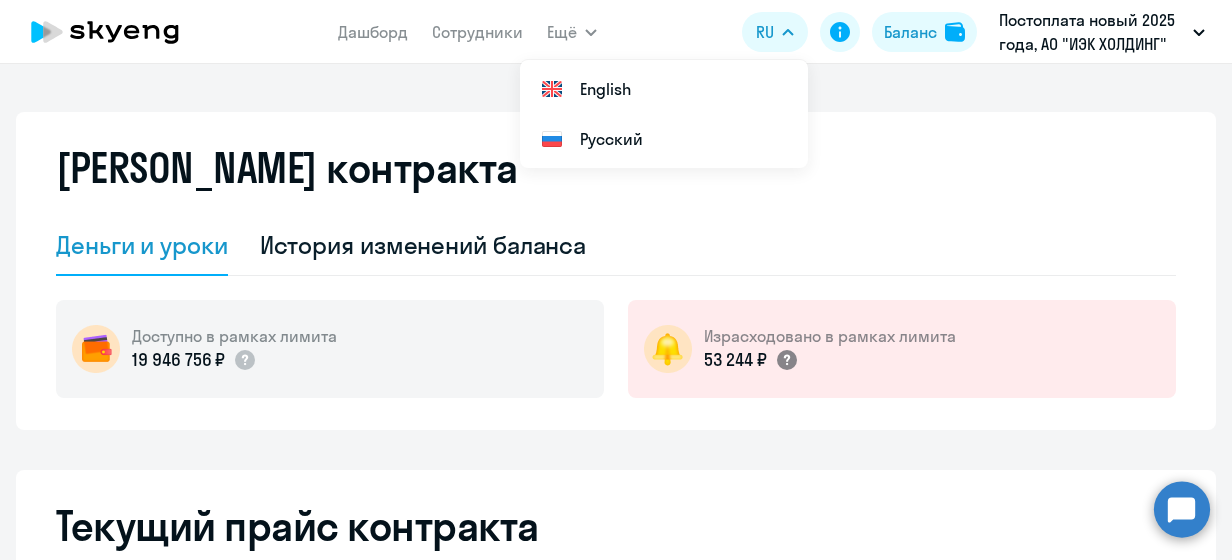 click 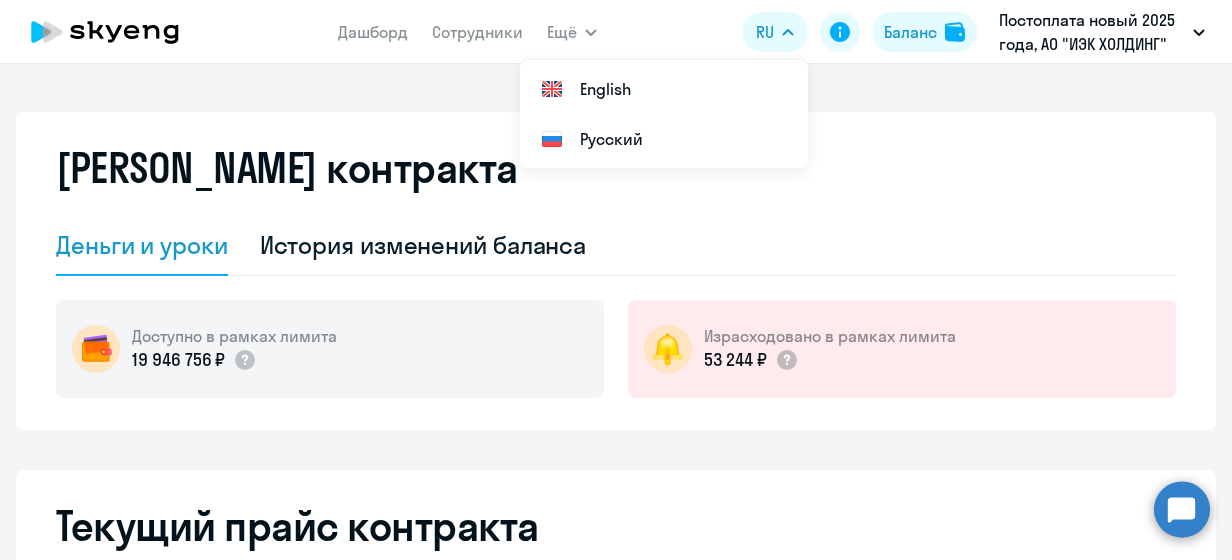 scroll, scrollTop: 0, scrollLeft: 0, axis: both 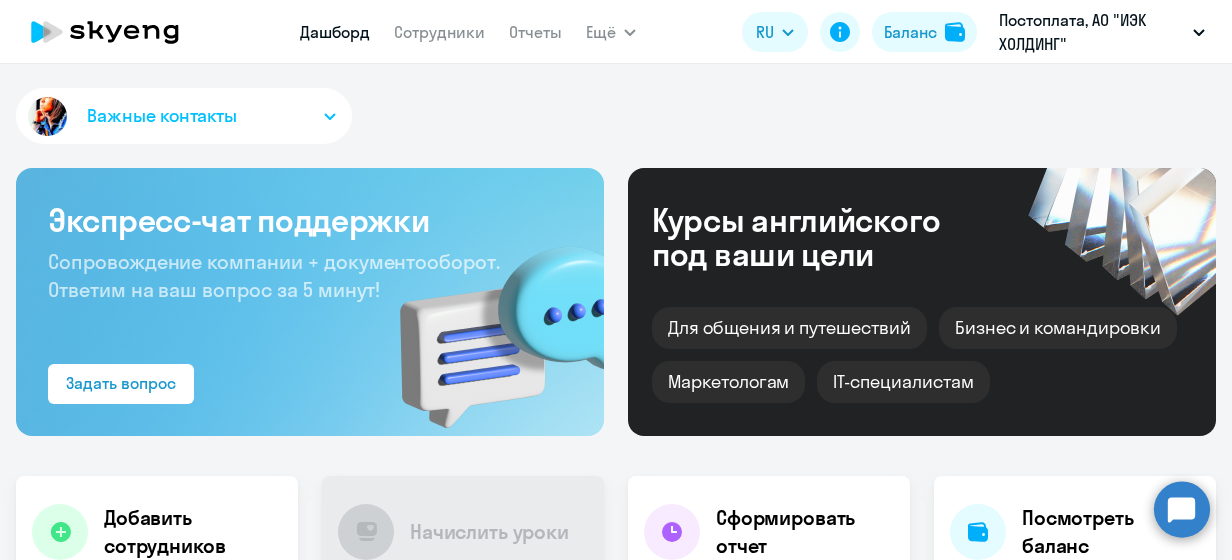 click 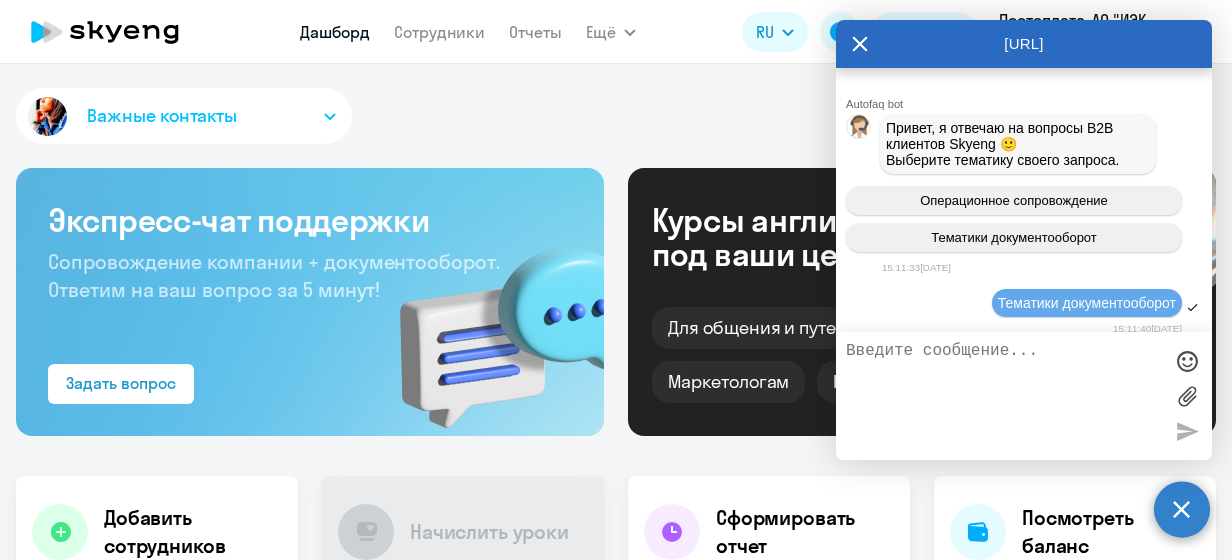 scroll, scrollTop: 7972, scrollLeft: 0, axis: vertical 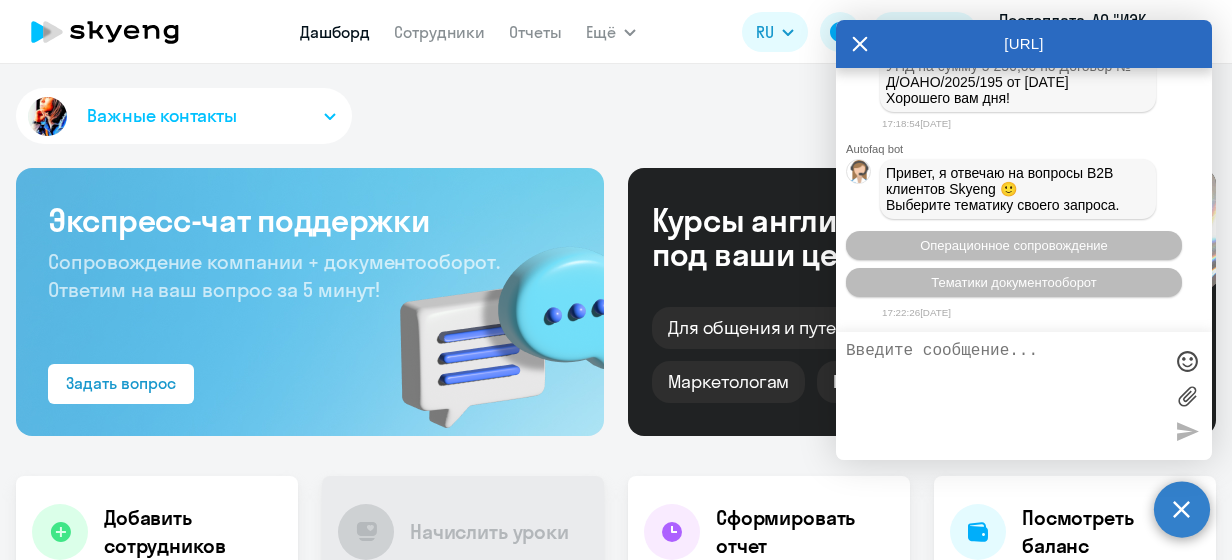 click at bounding box center (1004, 396) 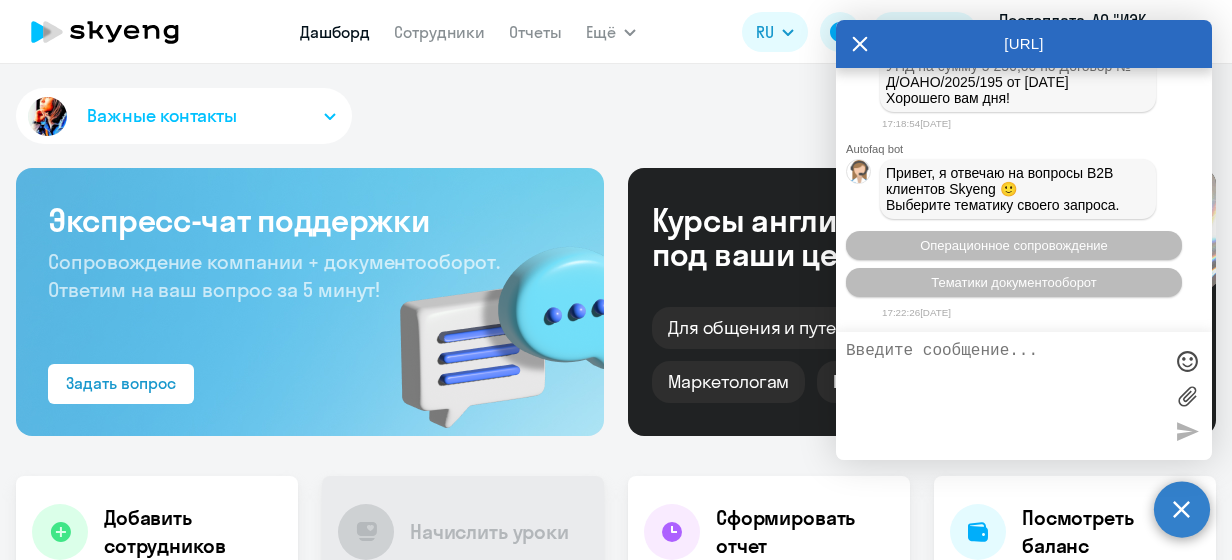 scroll, scrollTop: 7972, scrollLeft: 0, axis: vertical 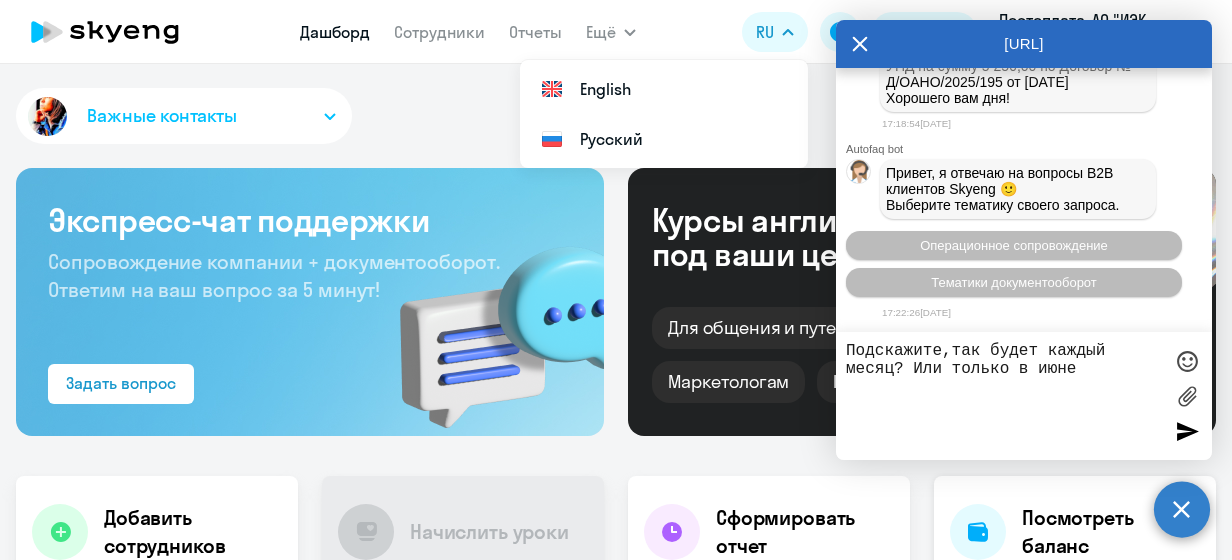 type on "Подскажите,так будет каждый месяц? Или только в июне?" 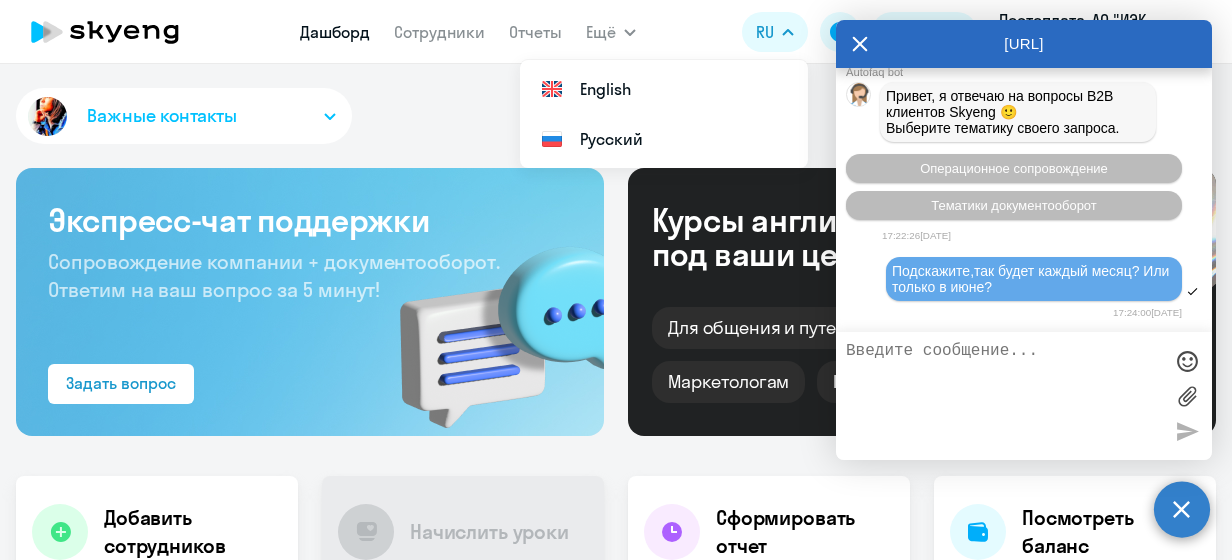 scroll, scrollTop: 8206, scrollLeft: 0, axis: vertical 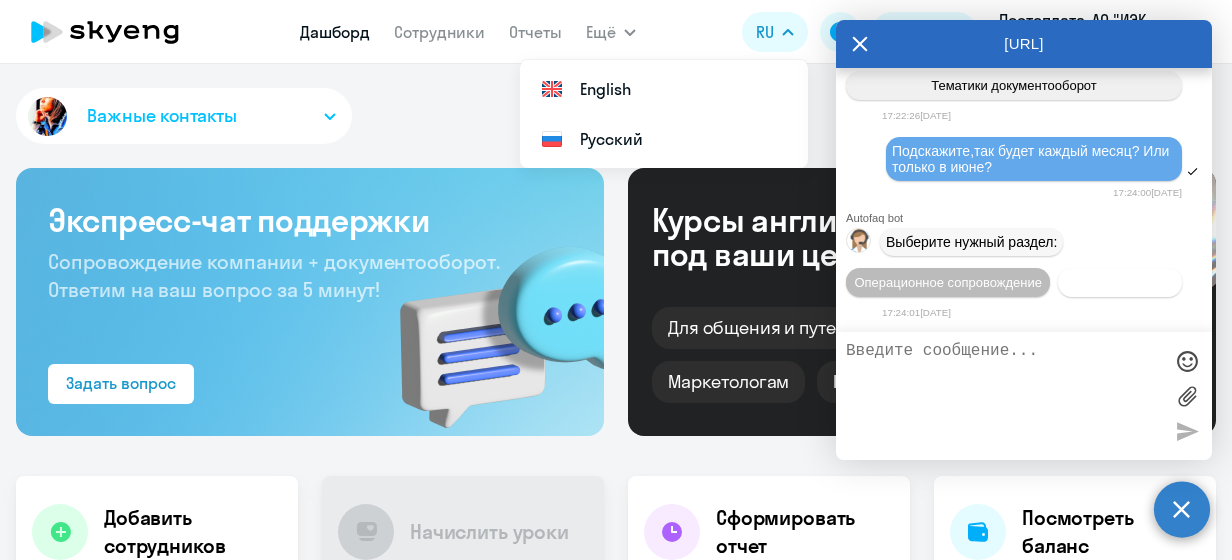 click on "Документооборот" at bounding box center [1120, 282] 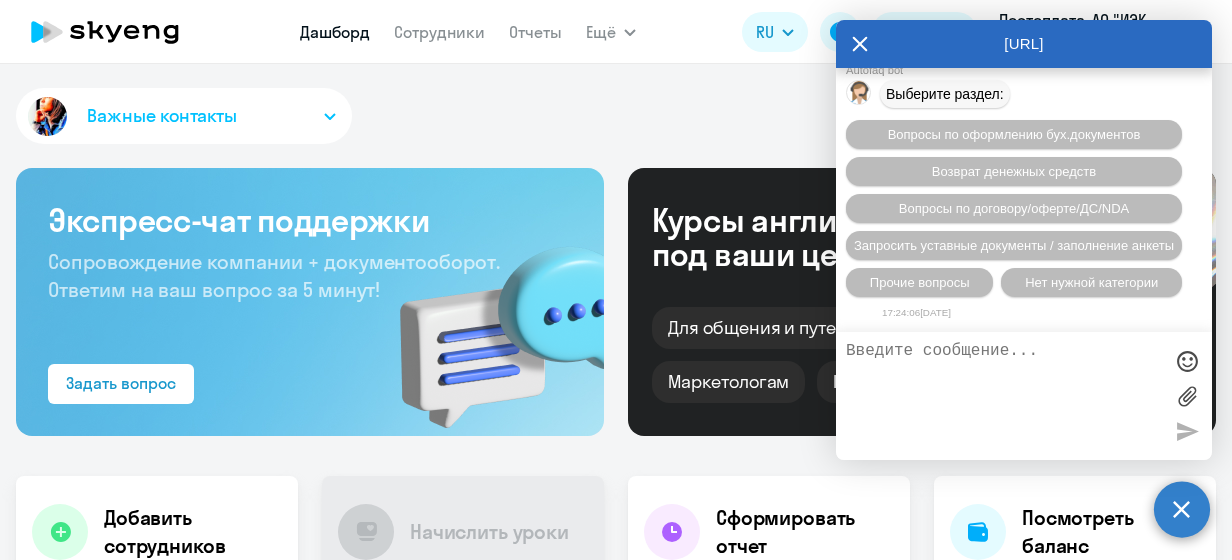 scroll, scrollTop: 8034, scrollLeft: 0, axis: vertical 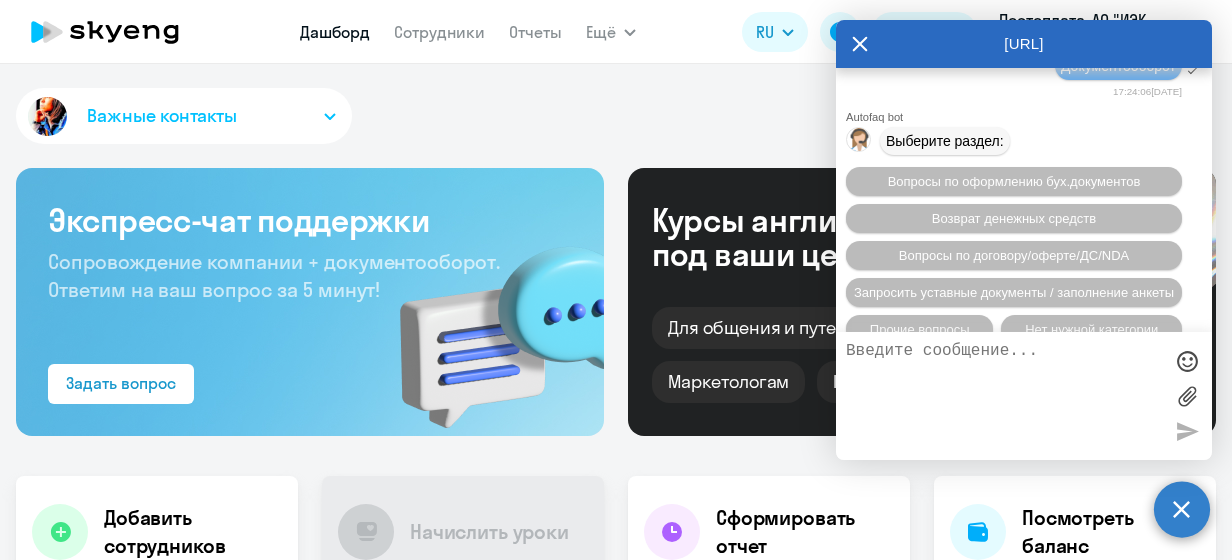 drag, startPoint x: 1040, startPoint y: 305, endPoint x: 881, endPoint y: 271, distance: 162.59459 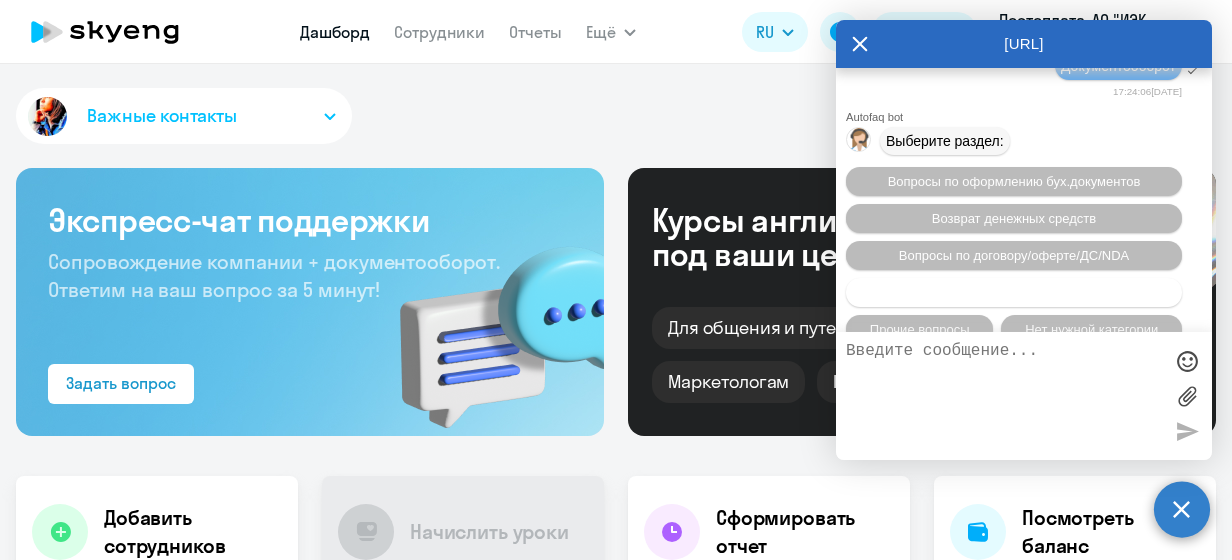 scroll, scrollTop: 8534, scrollLeft: 0, axis: vertical 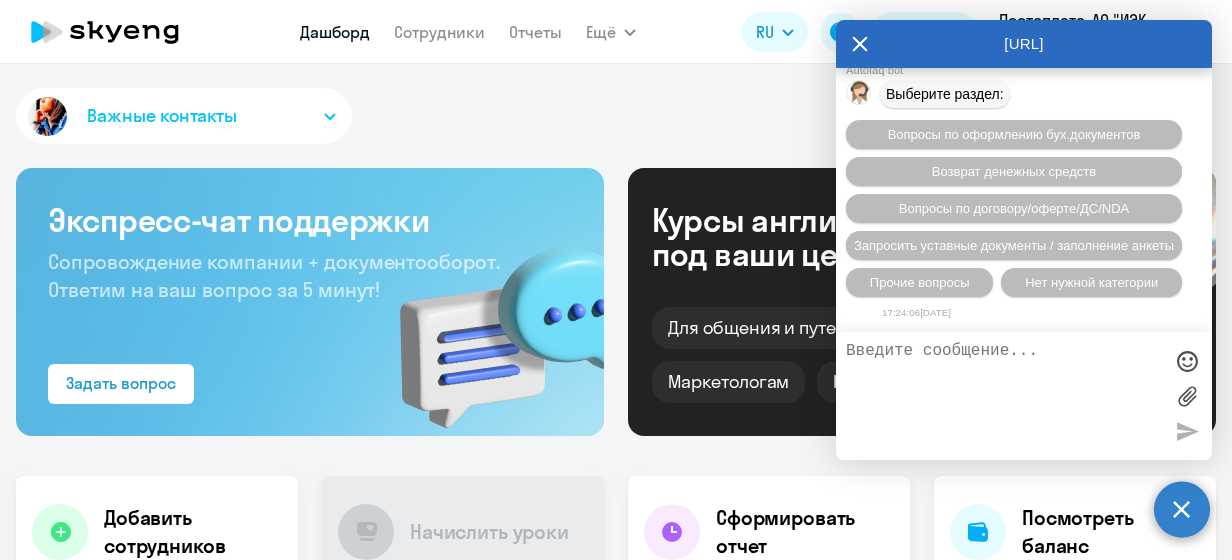 click on "Вопросы по оформлению бух.документов Возврат денежных средств Вопросы по договору/оферте/ДС/NDA Запросить уставные документы / заполнение анкеты Прочие вопросы Нет нужной категории" at bounding box center (1024, 208) 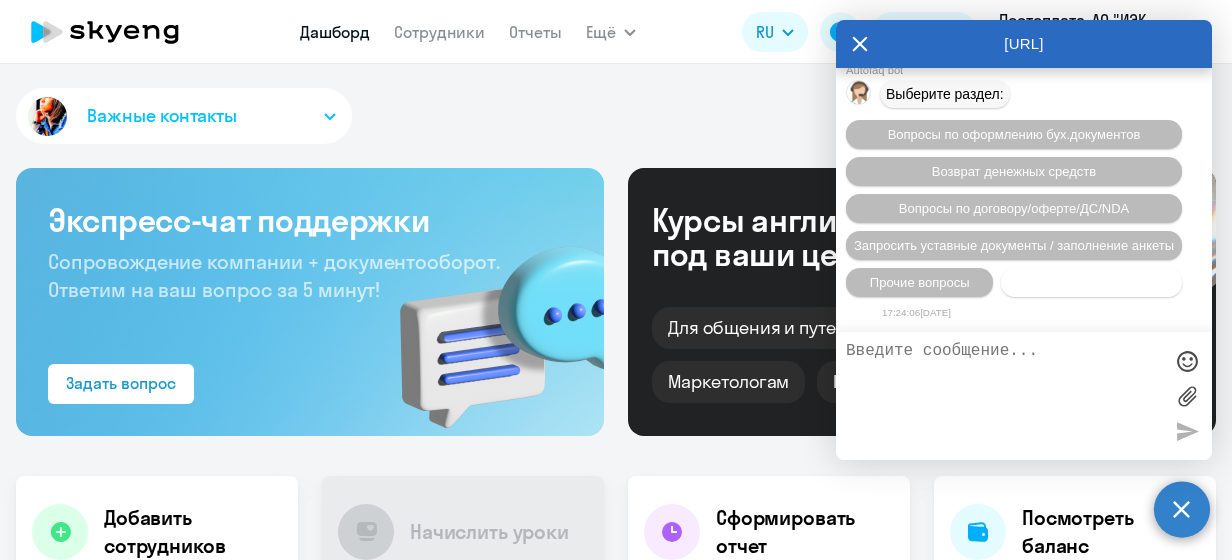 click on "Нет нужной категории" at bounding box center [1091, 282] 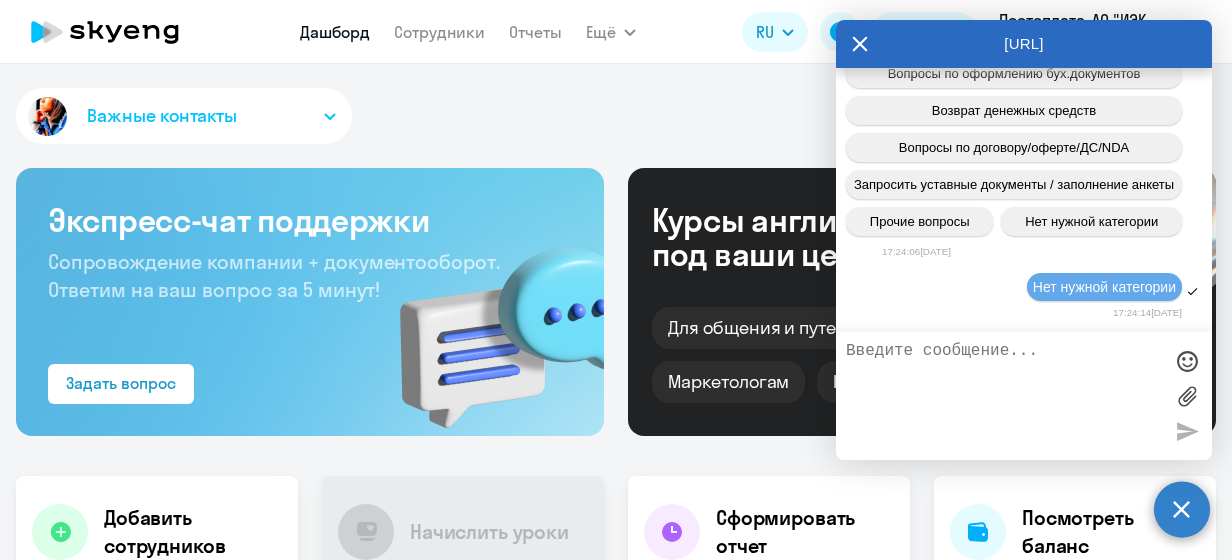click at bounding box center (1004, 396) 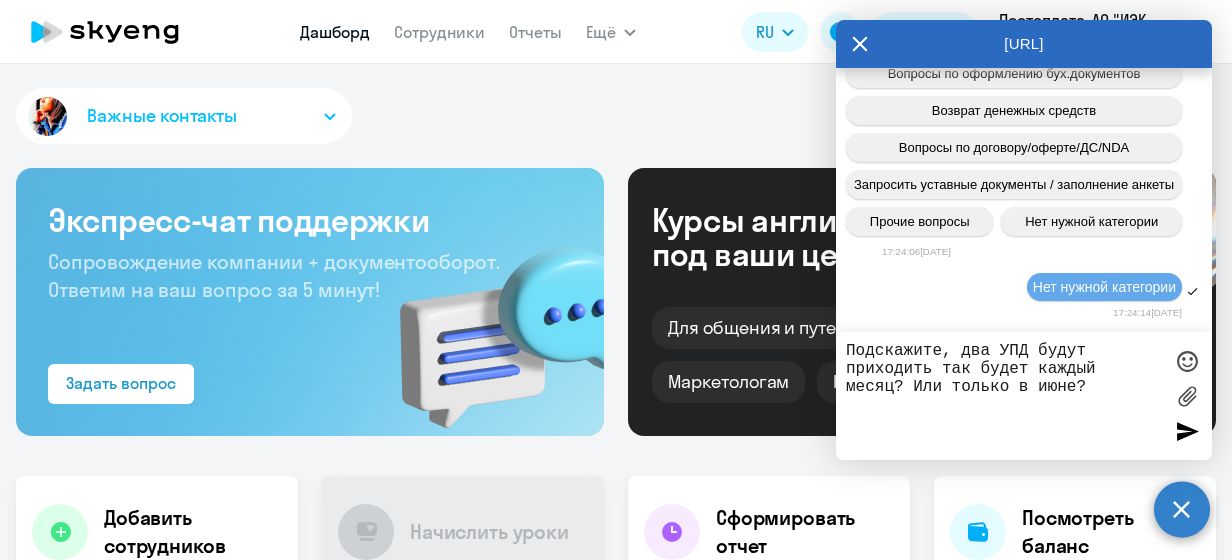 drag, startPoint x: 1028, startPoint y: 367, endPoint x: 941, endPoint y: 366, distance: 87.005745 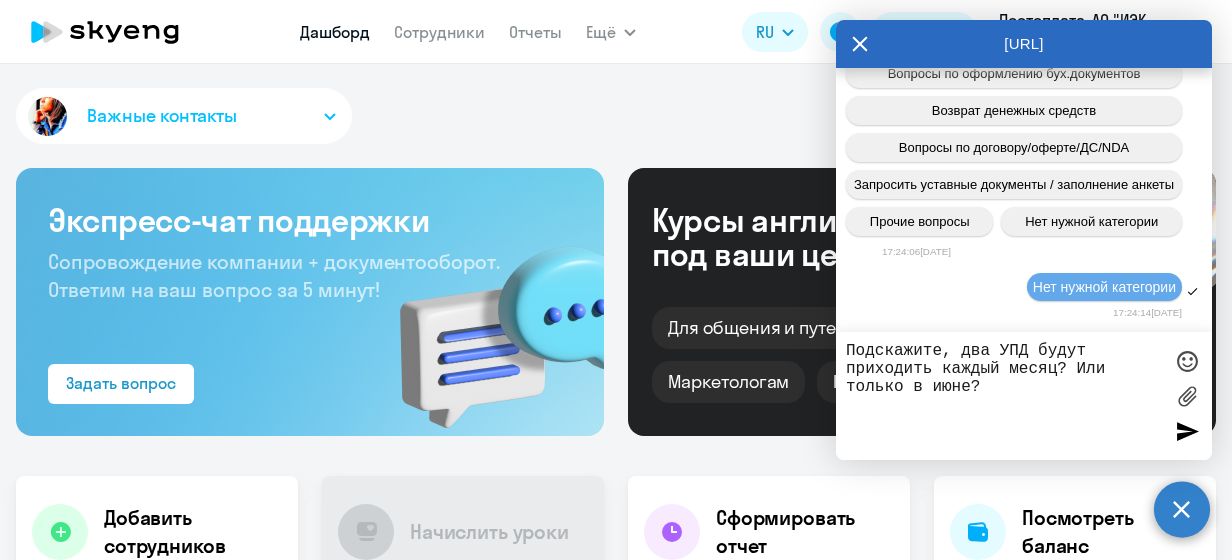 type on "Подскажите, два УПД будут приходить каждый месяц? Или только в июне?" 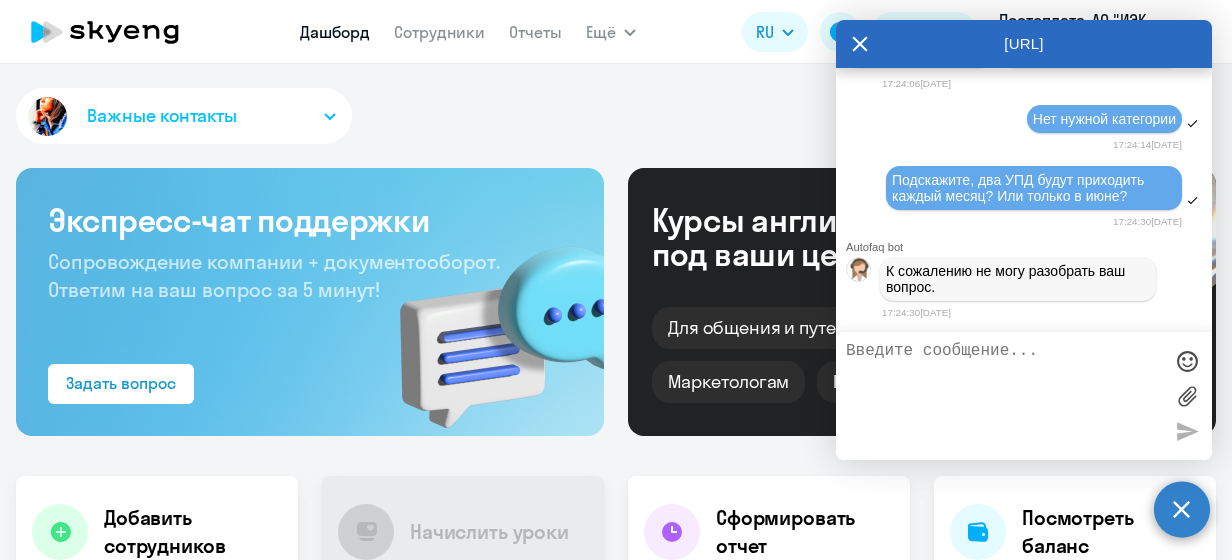 scroll, scrollTop: 8763, scrollLeft: 0, axis: vertical 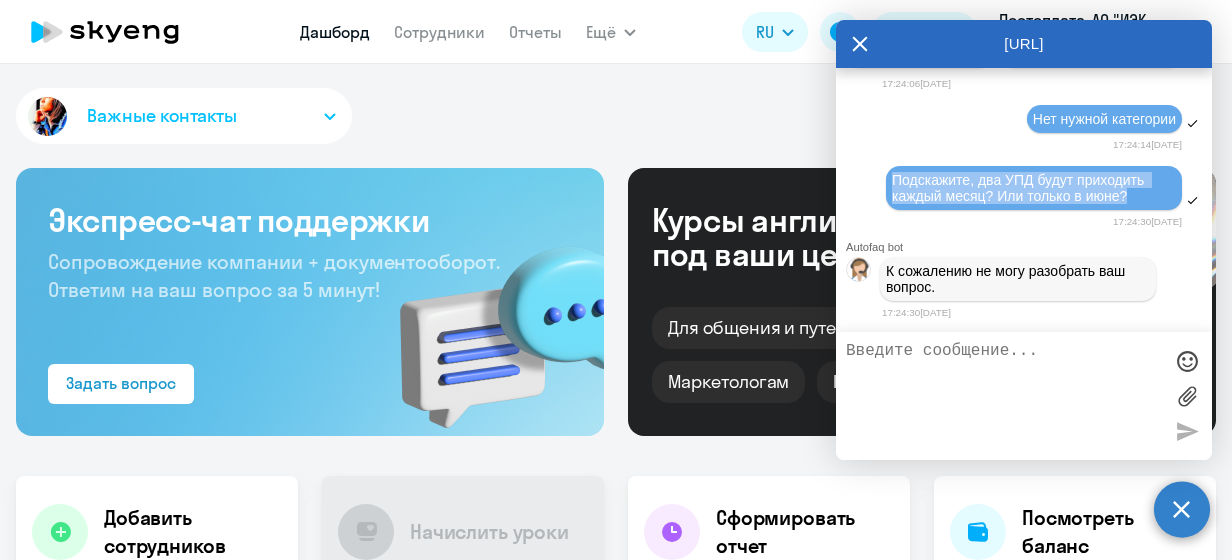 drag, startPoint x: 1130, startPoint y: 196, endPoint x: 886, endPoint y: 172, distance: 245.17749 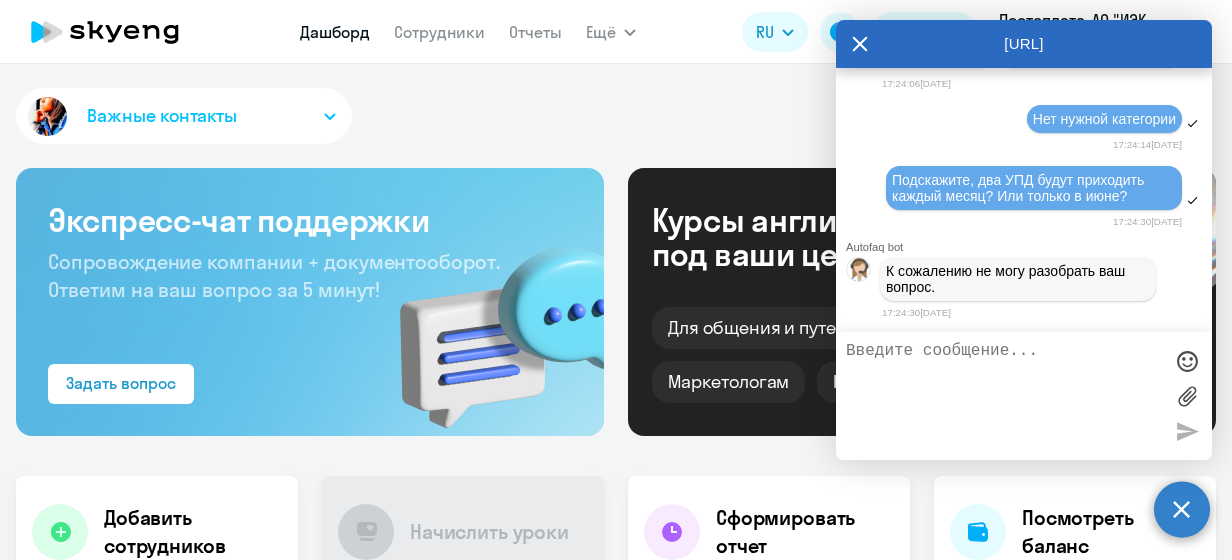 click at bounding box center [1004, 396] 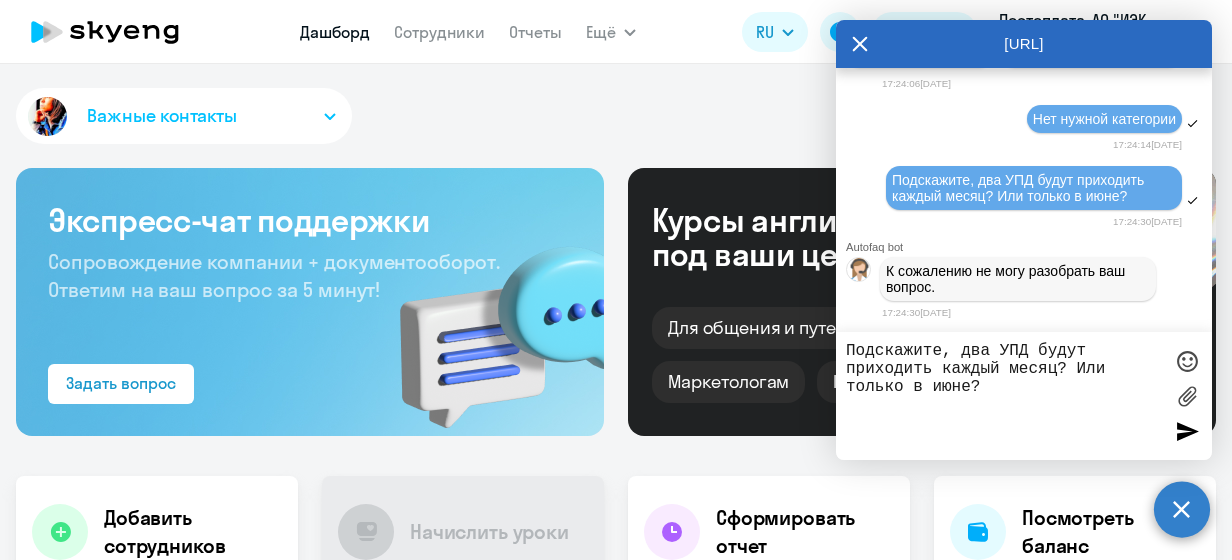 type 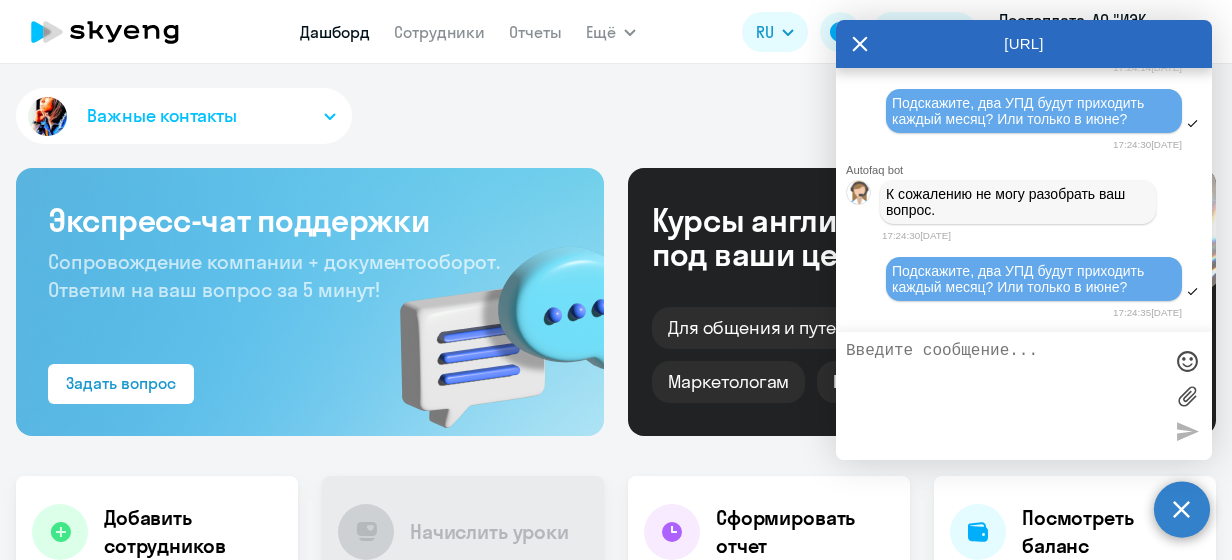 scroll, scrollTop: 8840, scrollLeft: 0, axis: vertical 